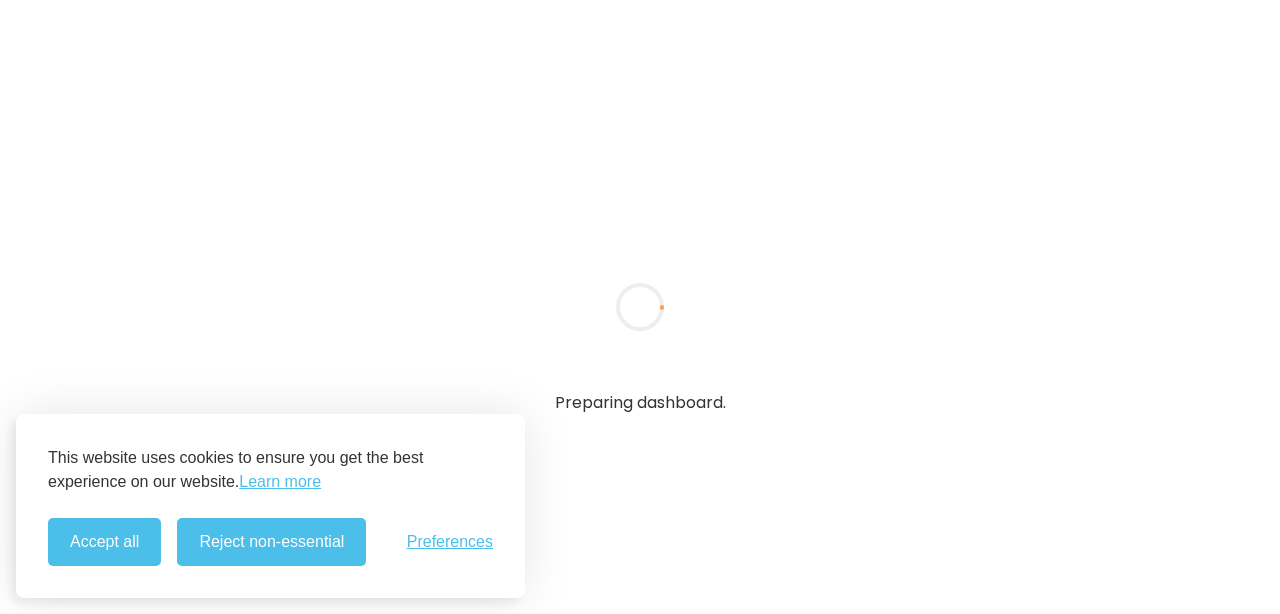 scroll, scrollTop: 0, scrollLeft: 0, axis: both 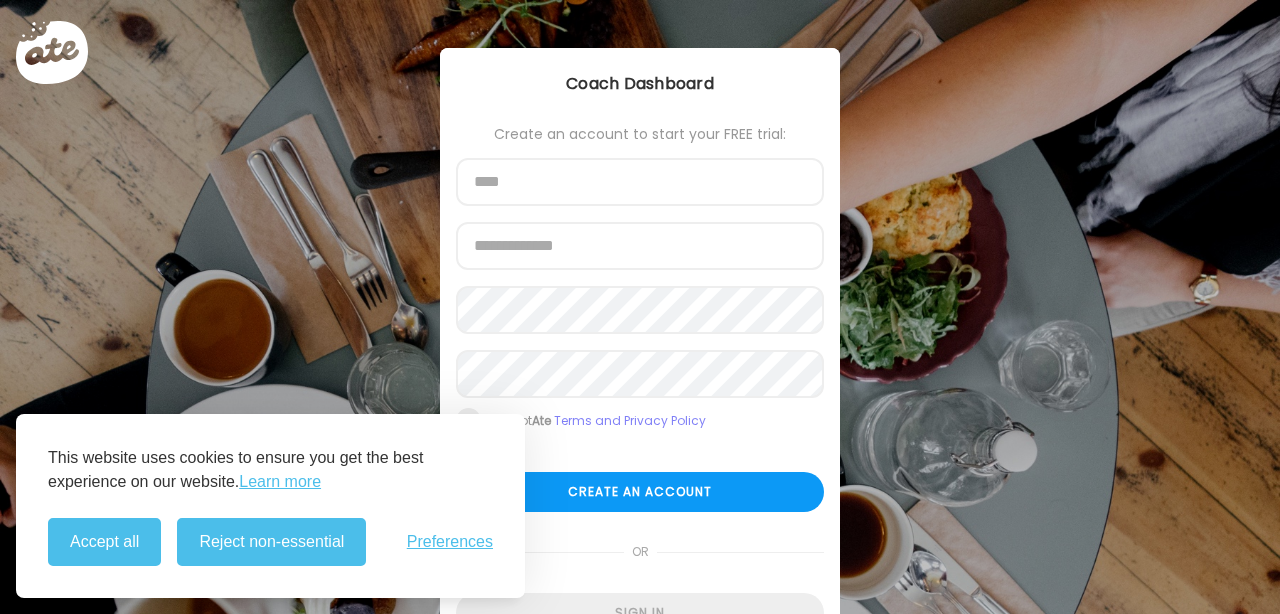 click on "Create an account to start your FREE trial:
[FIRST]
[EMAIL]
[PASSWORD]
Re-enter password
Accept  Ate   Terms and Privacy Policy
Create an account
or
Sign in" at bounding box center (640, 379) 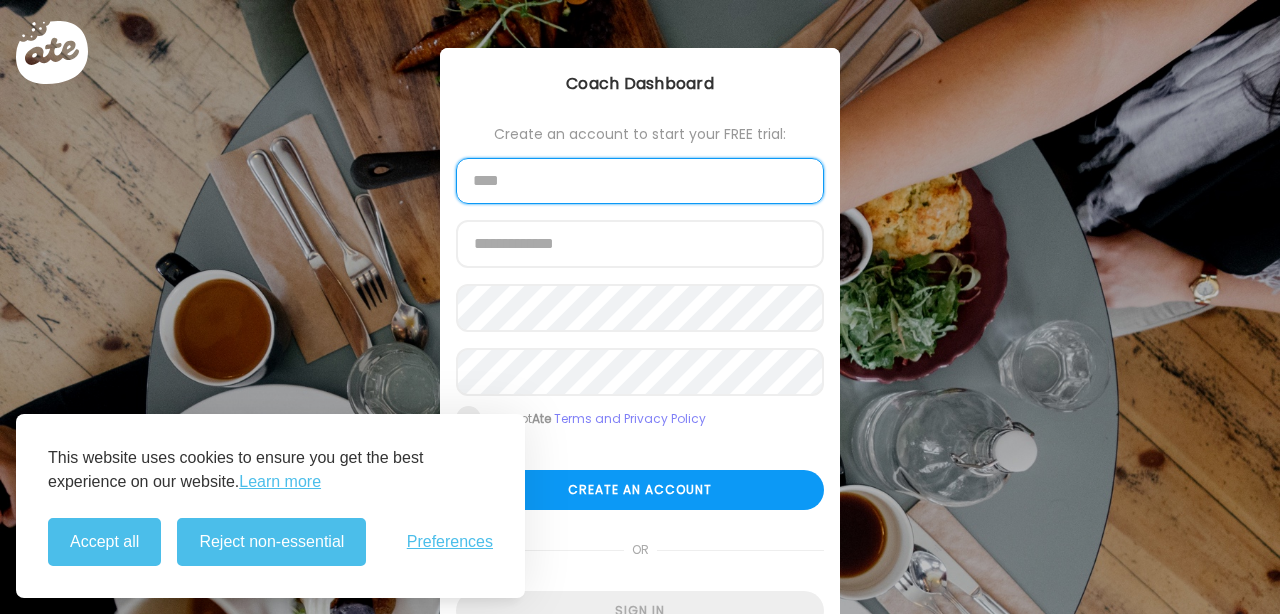 click at bounding box center [640, 181] 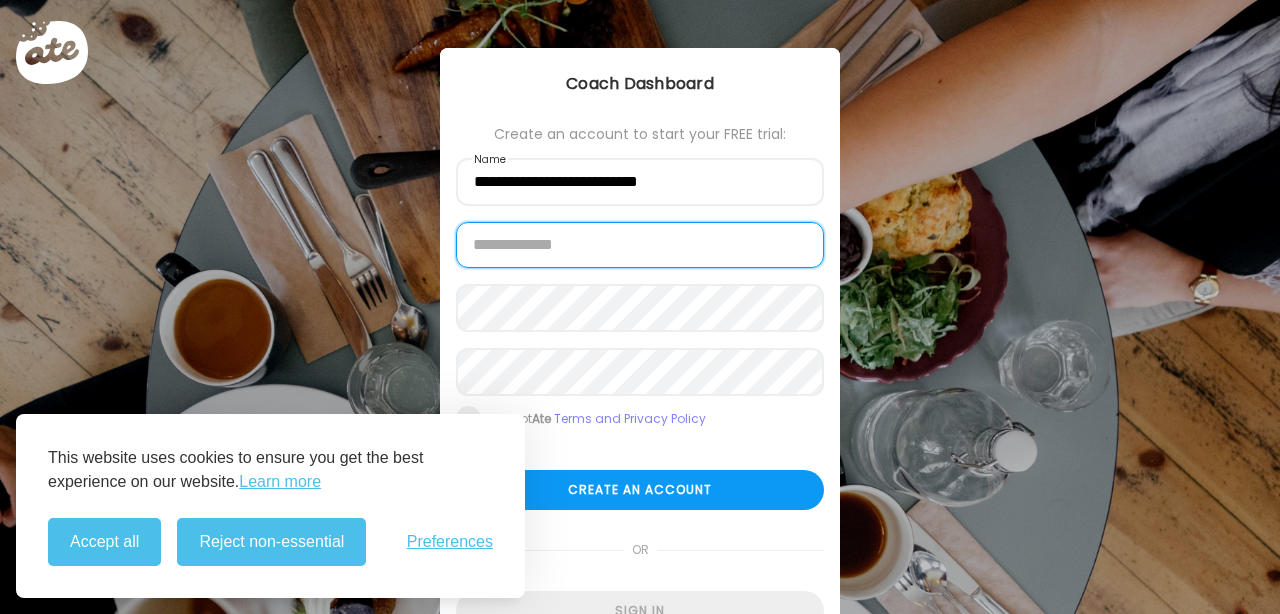 click at bounding box center [640, 245] 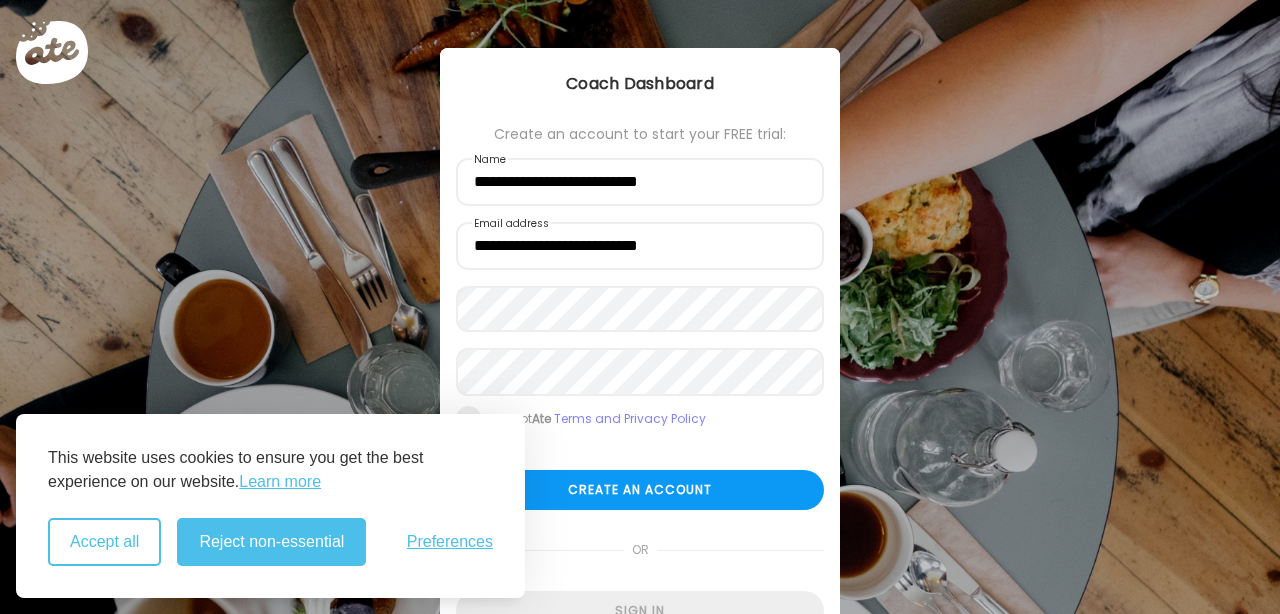 click on "Accept all" at bounding box center (104, 542) 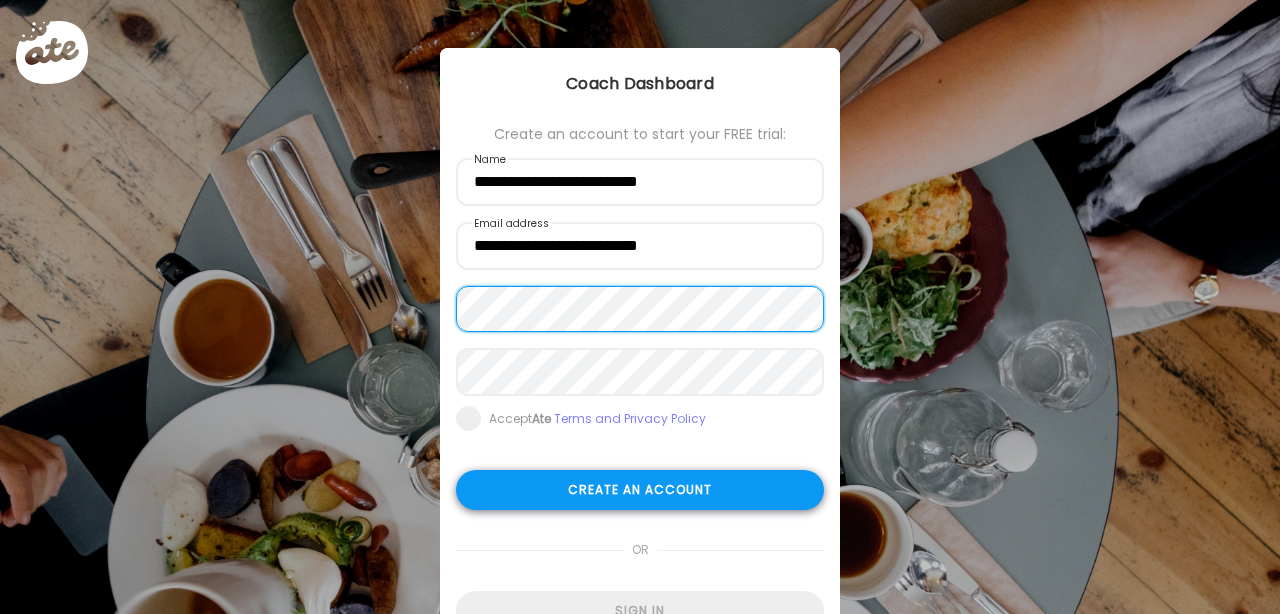 scroll, scrollTop: 107, scrollLeft: 0, axis: vertical 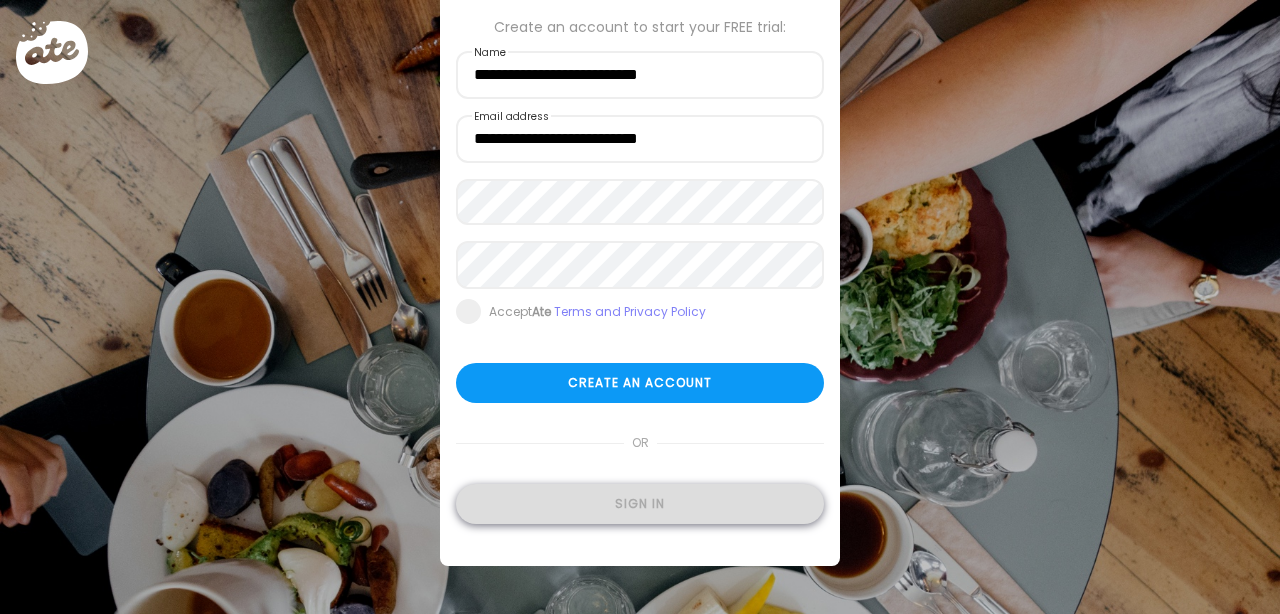 click on "Sign in" at bounding box center (640, 504) 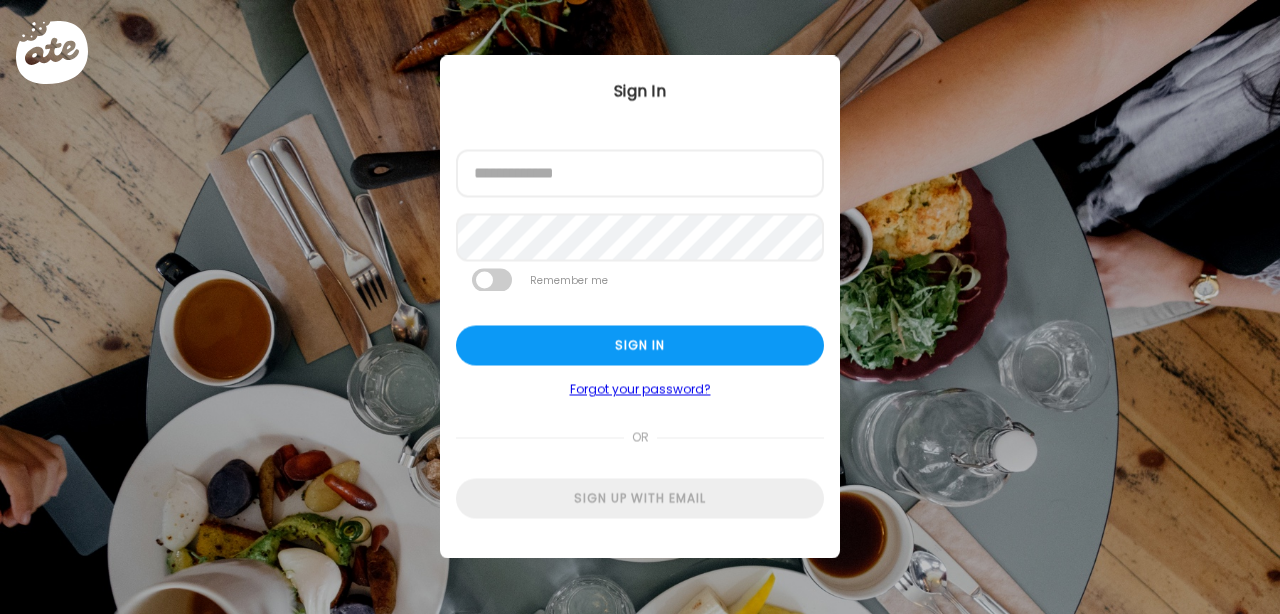 scroll, scrollTop: 0, scrollLeft: 0, axis: both 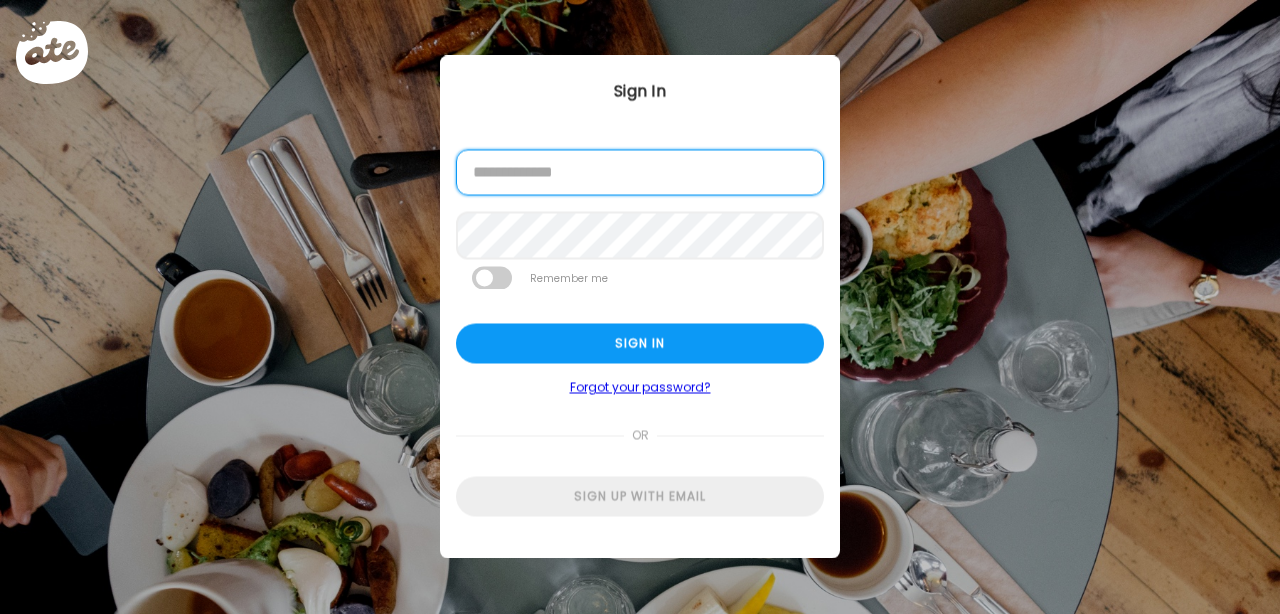 click at bounding box center [640, 173] 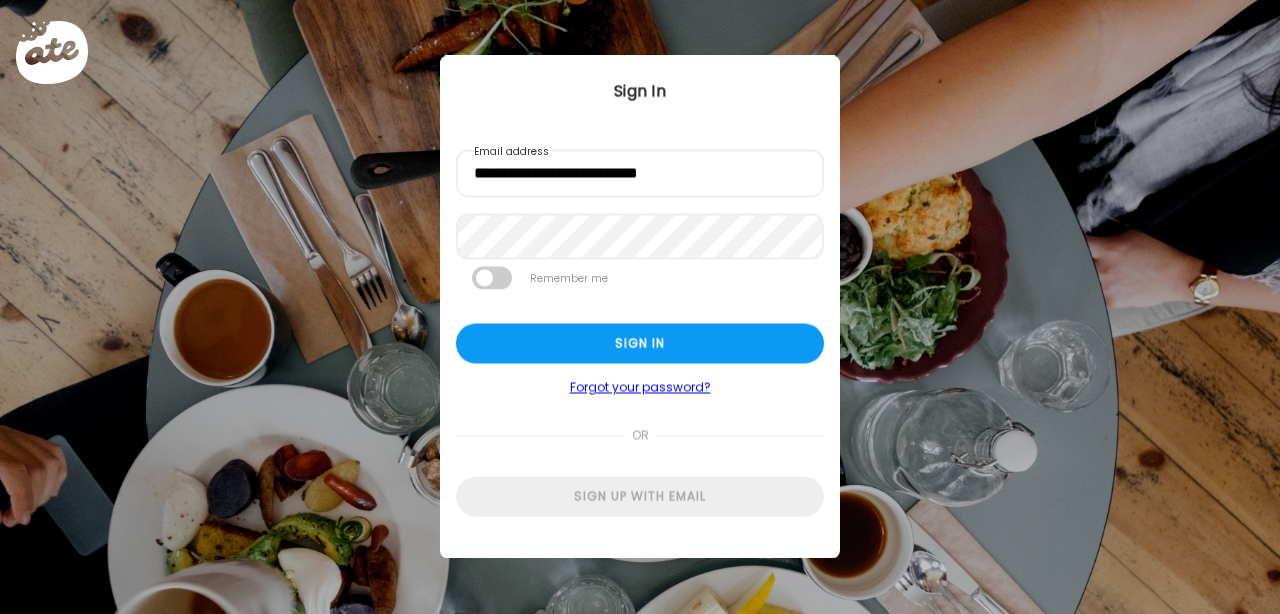 click on "Forgot your password?" at bounding box center (640, 388) 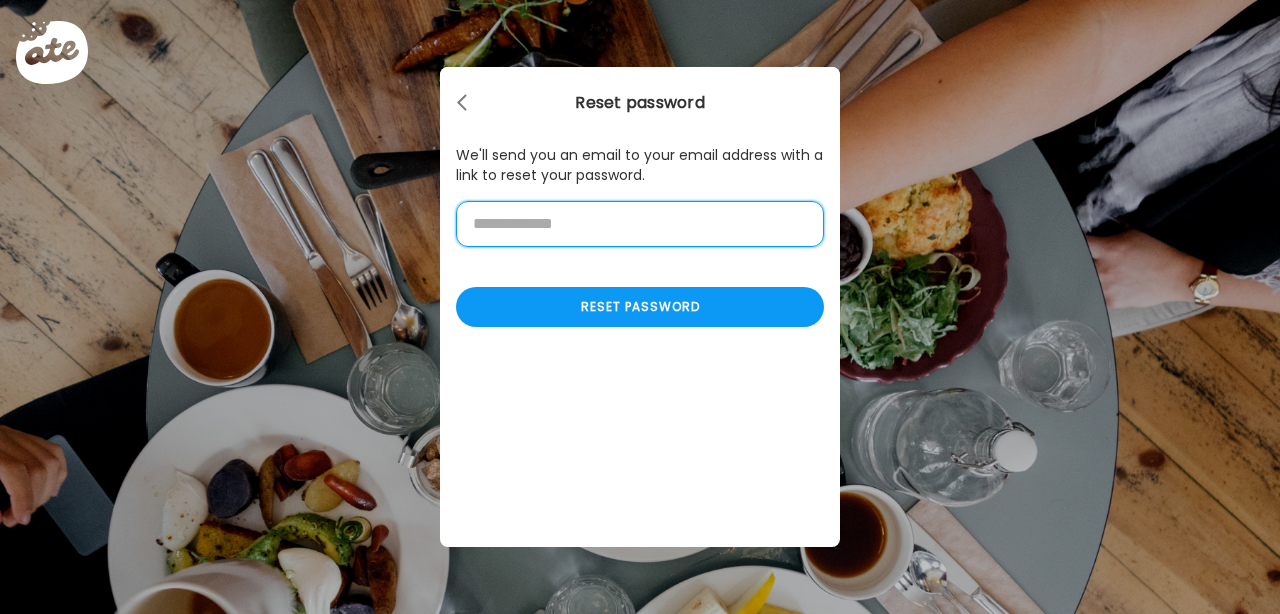 click at bounding box center (640, 224) 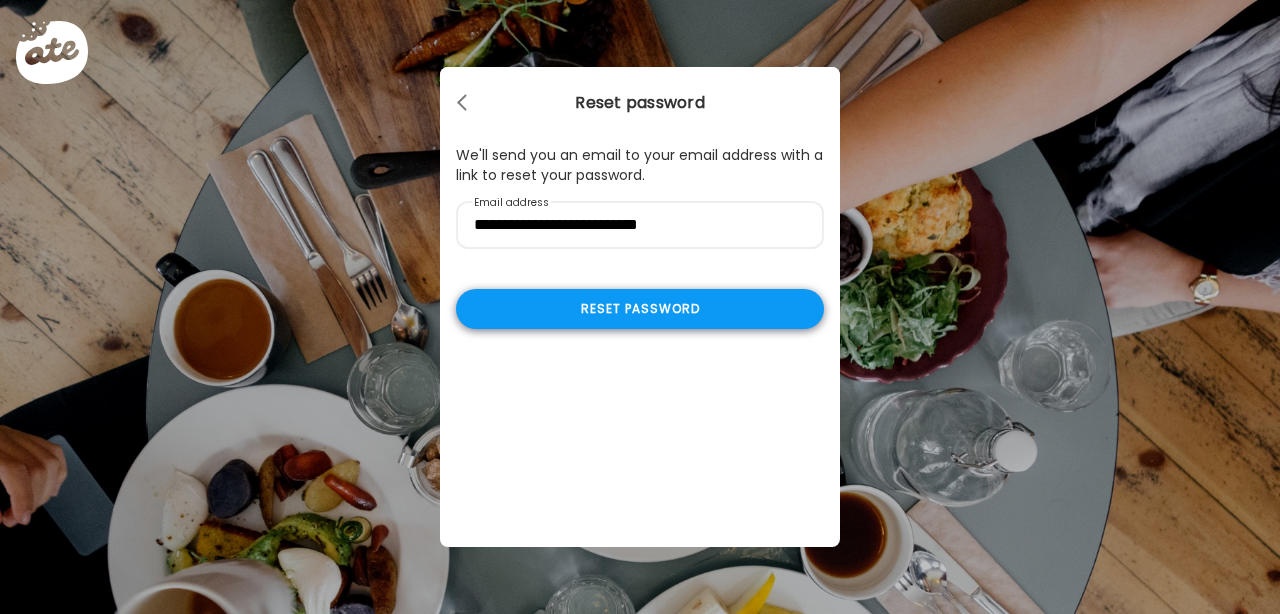 click on "Reset password" at bounding box center [640, 309] 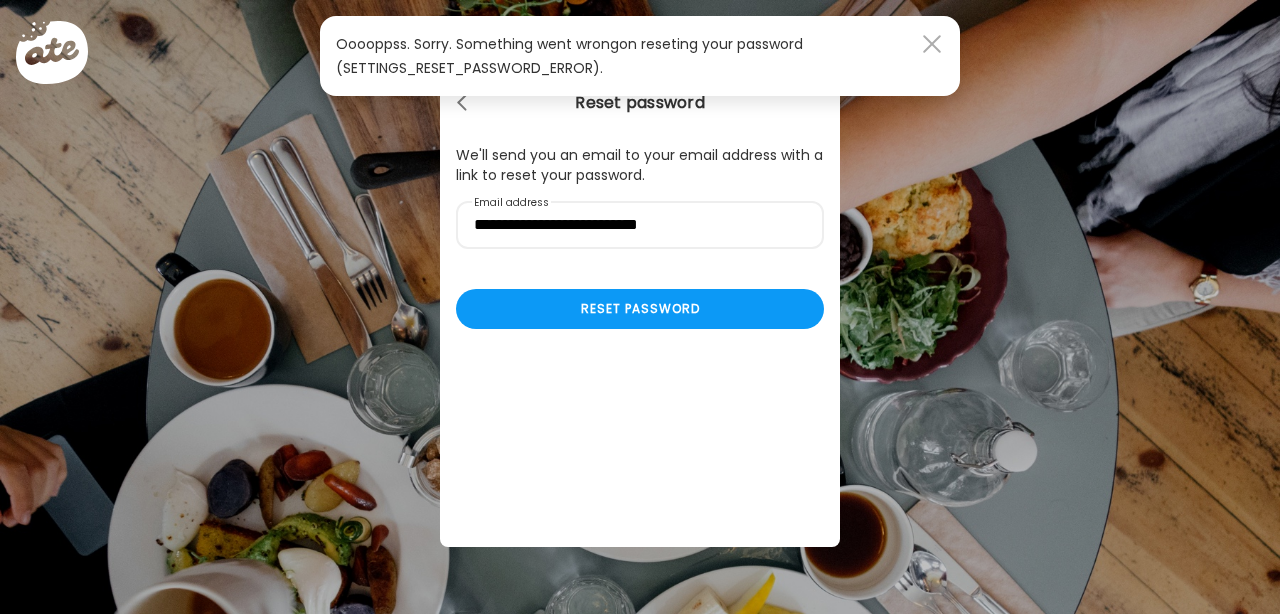 click at bounding box center [932, 44] 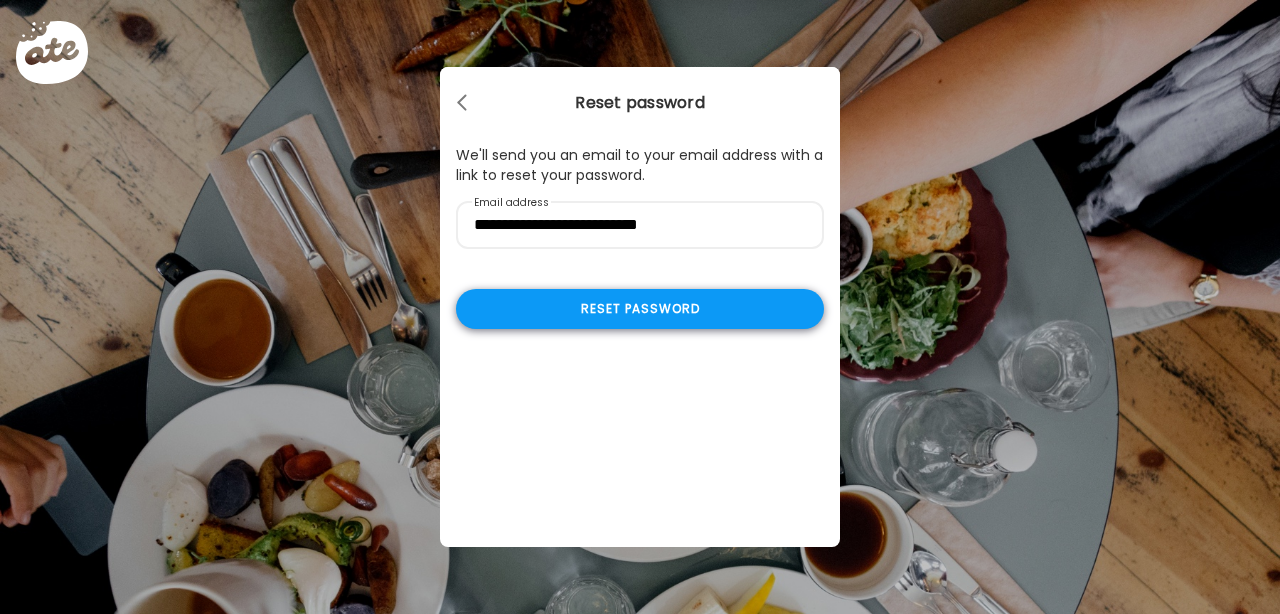 click on "Reset password" at bounding box center [640, 309] 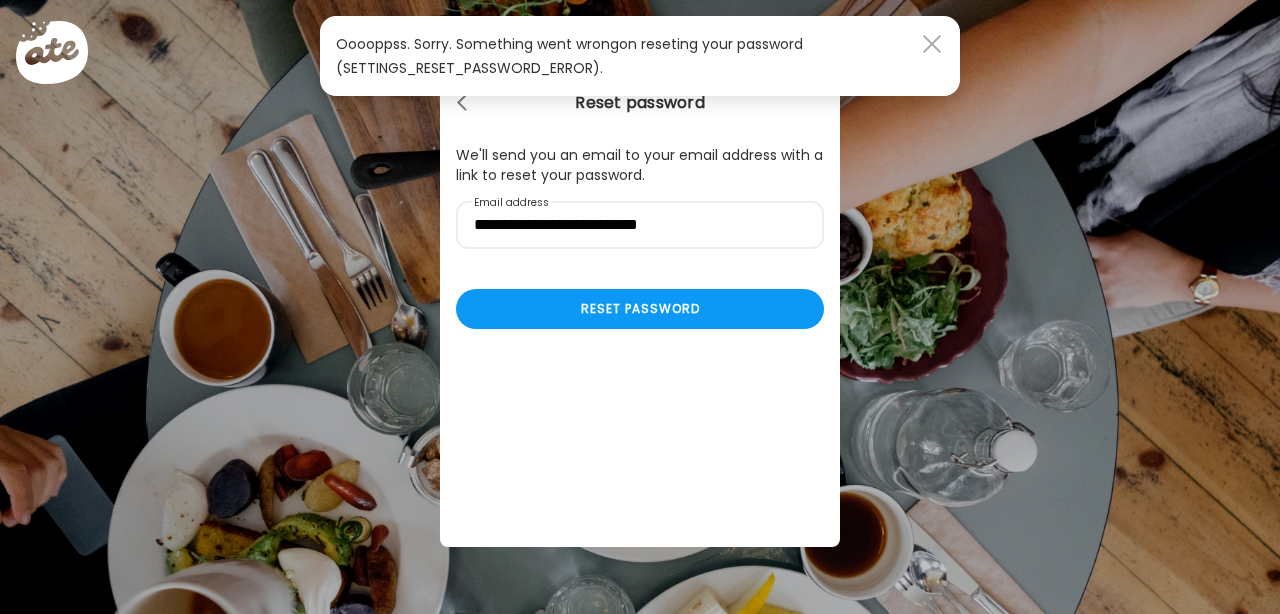 click at bounding box center [932, 44] 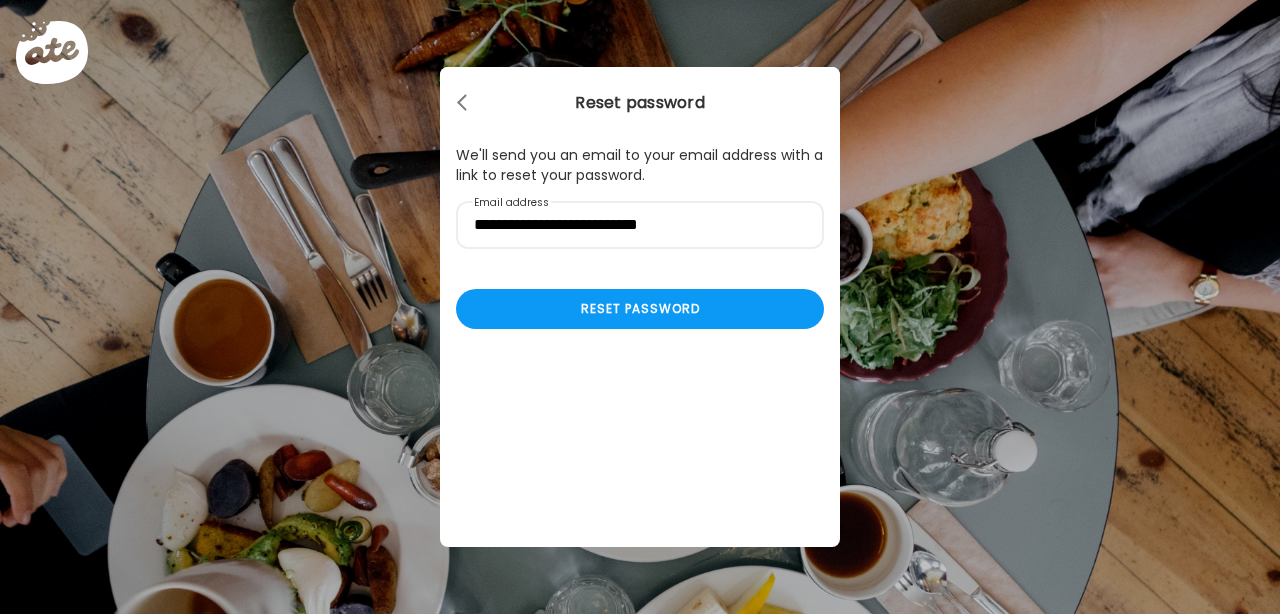 click on "Reset password" at bounding box center (640, 103) 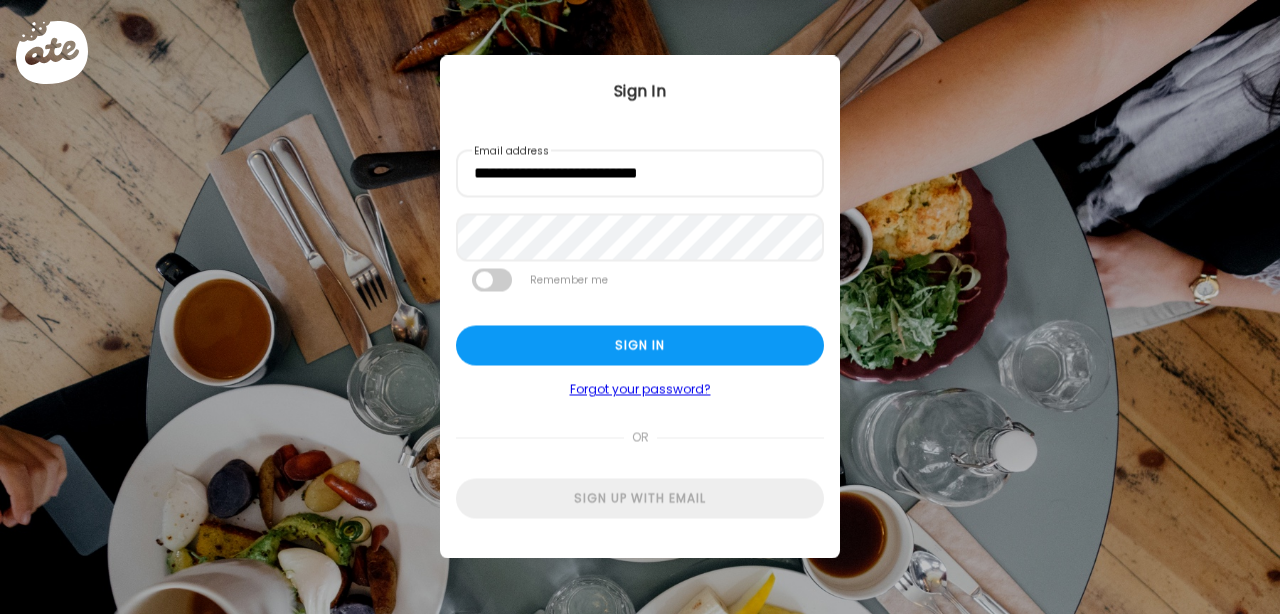 click on "Remember me" at bounding box center (569, 280) 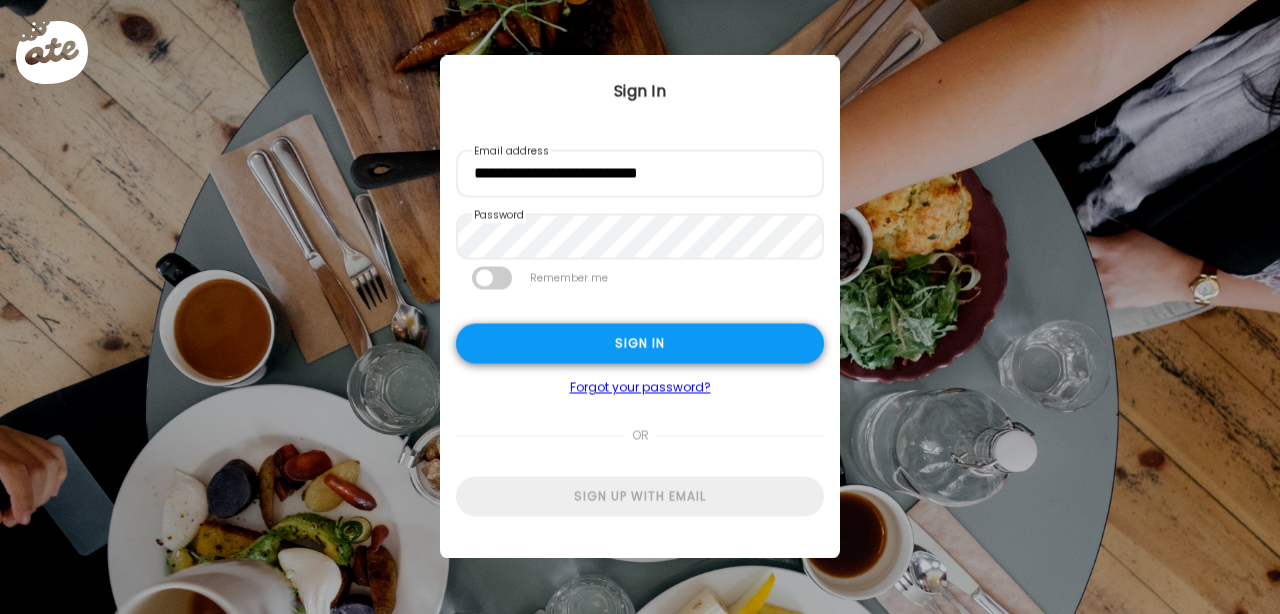 click on "Sign in" at bounding box center (640, 344) 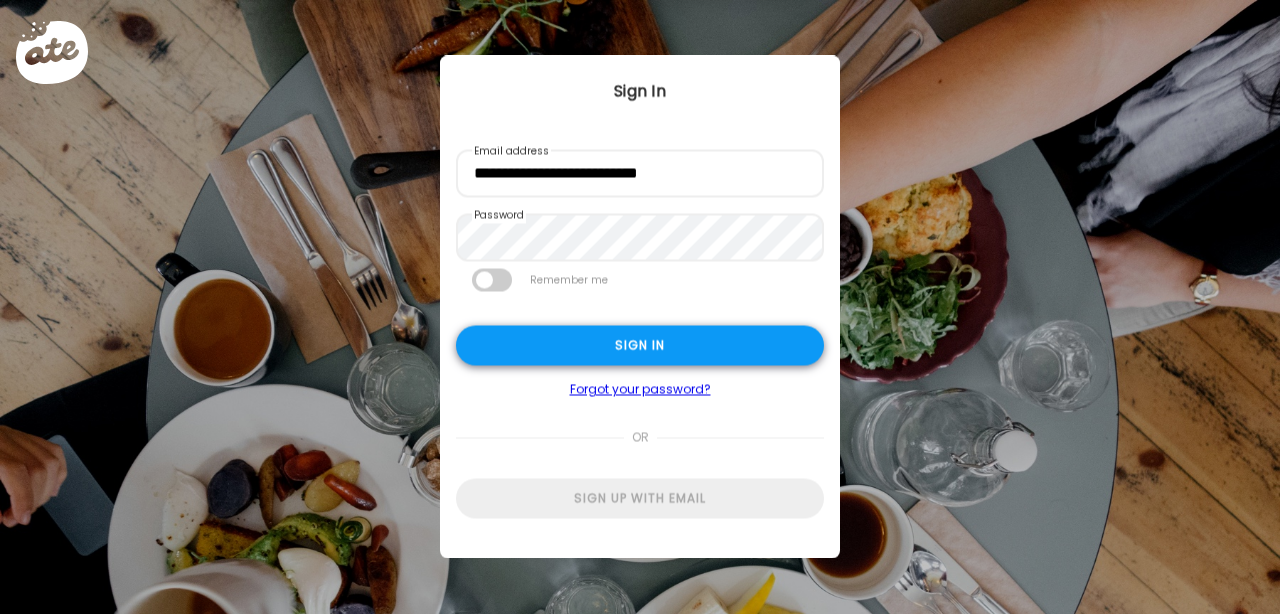 type on "**********" 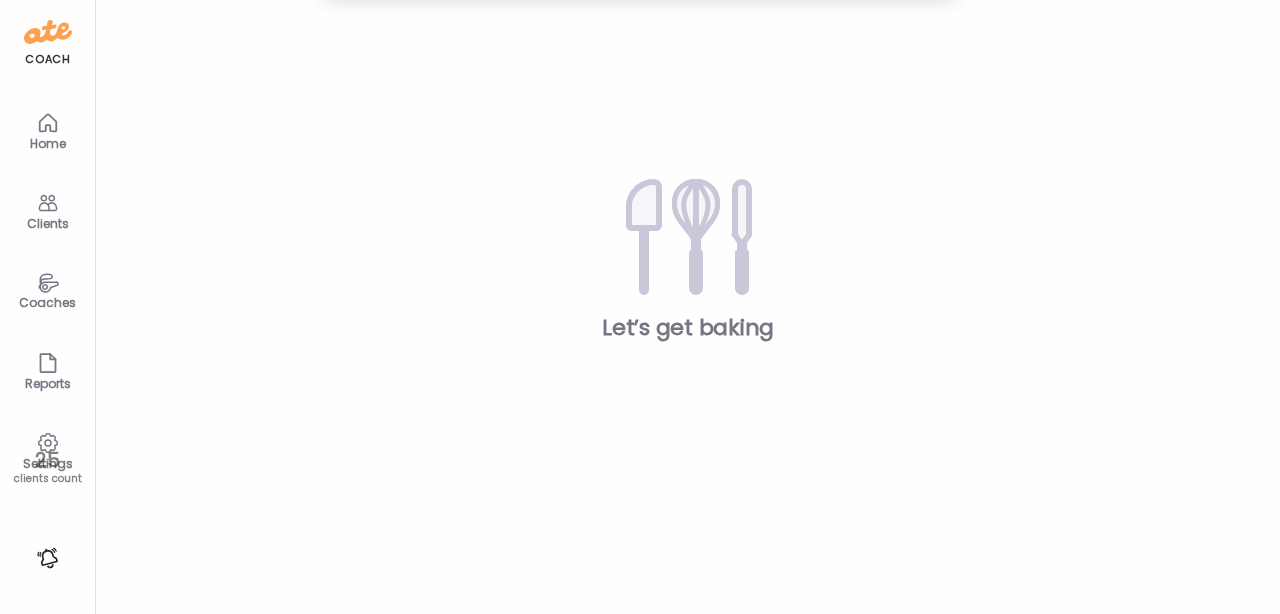 click on "Home" at bounding box center [48, 130] 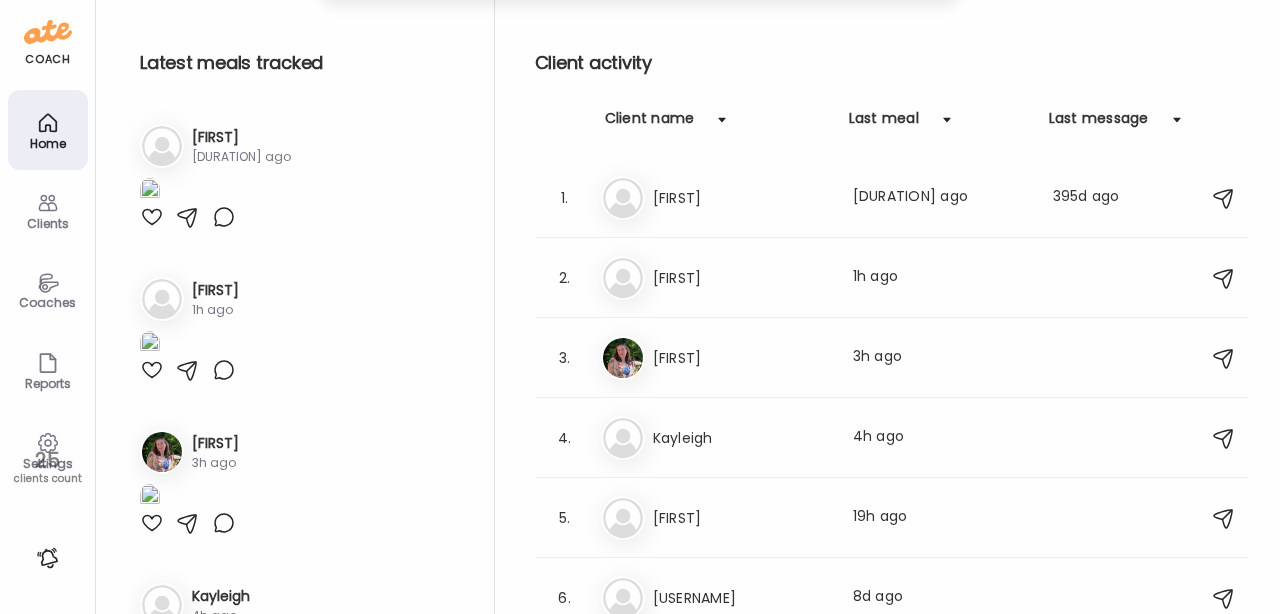 click on "Clients" at bounding box center [48, 223] 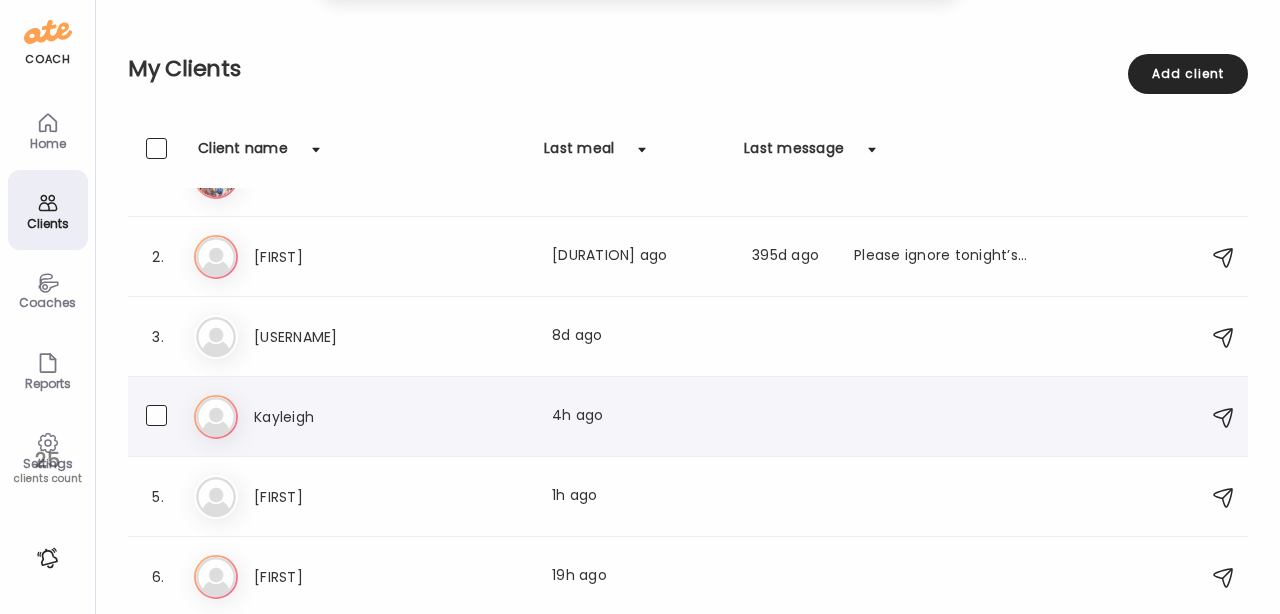 scroll, scrollTop: 0, scrollLeft: 0, axis: both 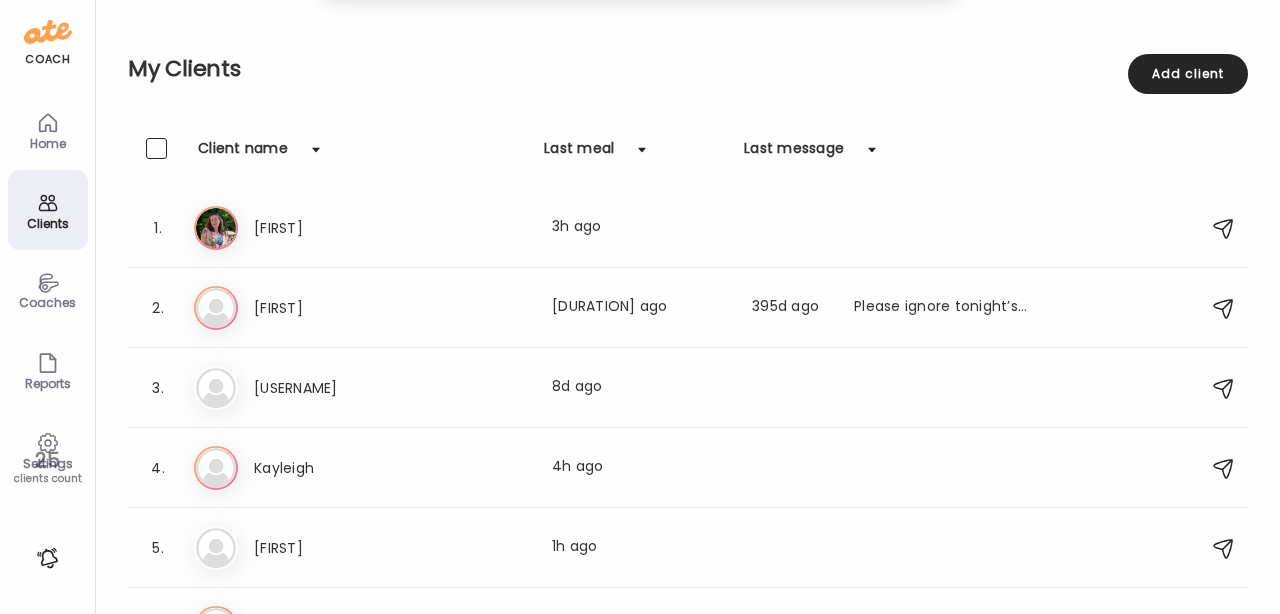 click on "Coaches" at bounding box center (48, 290) 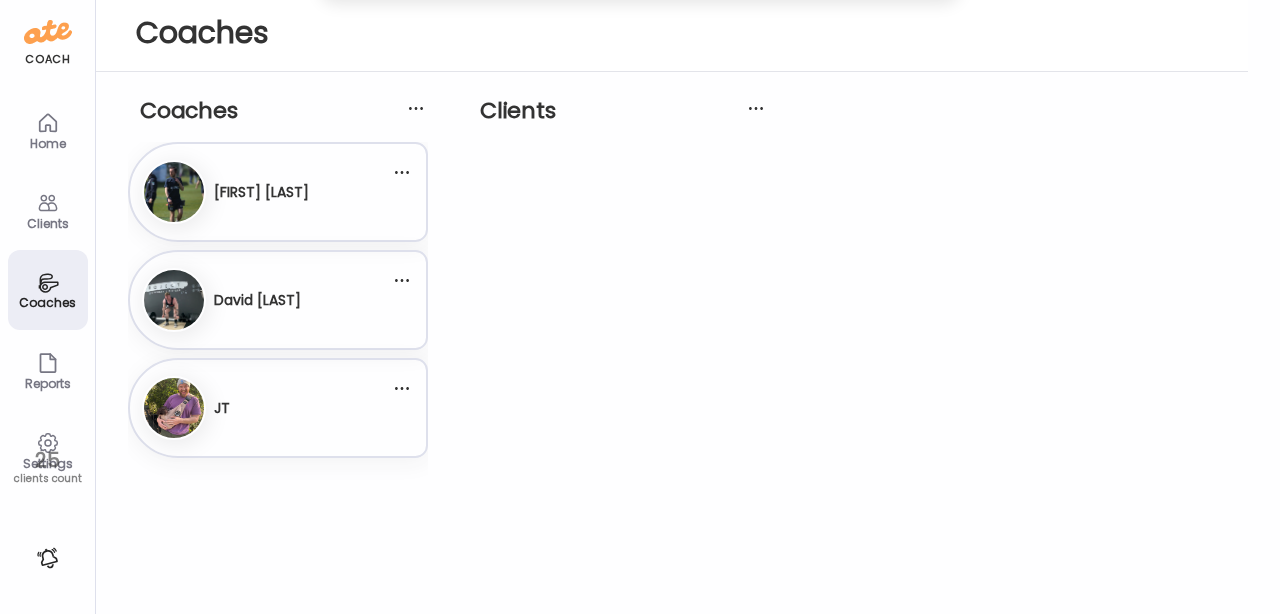 click on "[FIRST] [LAST]" at bounding box center [261, 192] 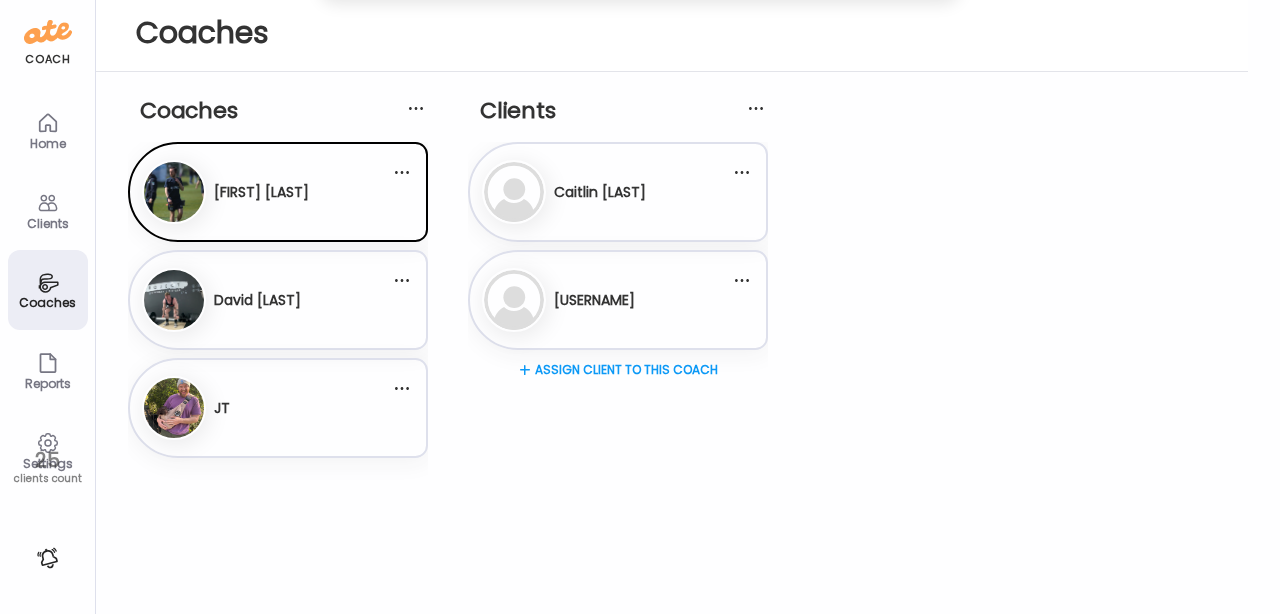 click on "[FIRST] [LAST]" at bounding box center [266, 408] 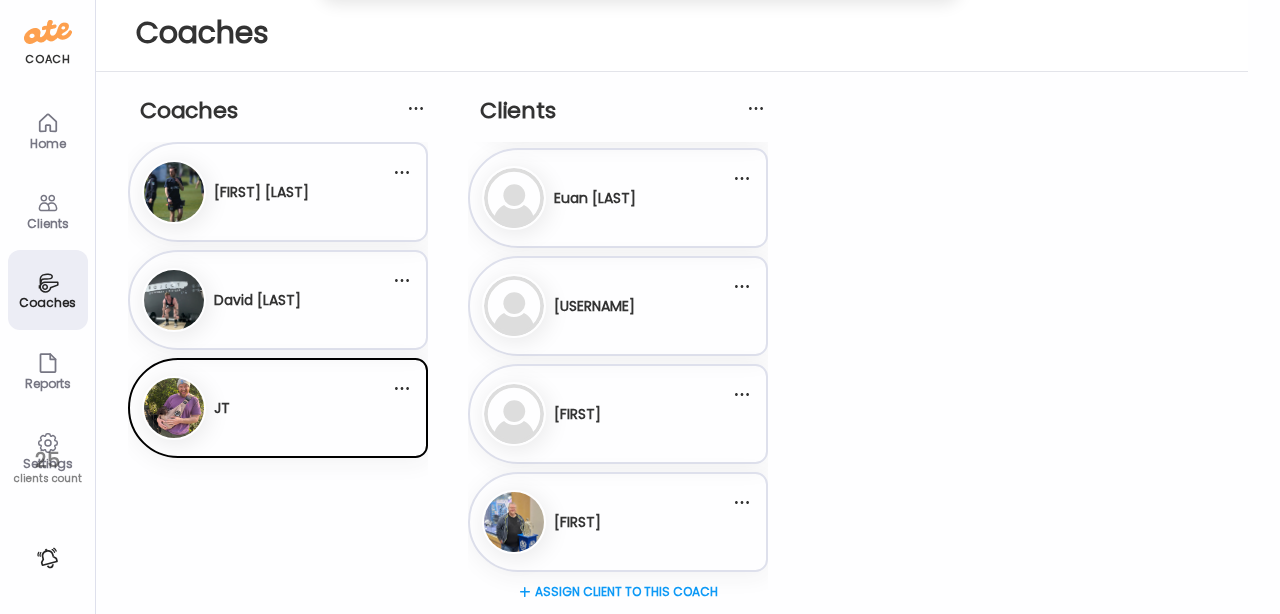 scroll, scrollTop: 0, scrollLeft: 0, axis: both 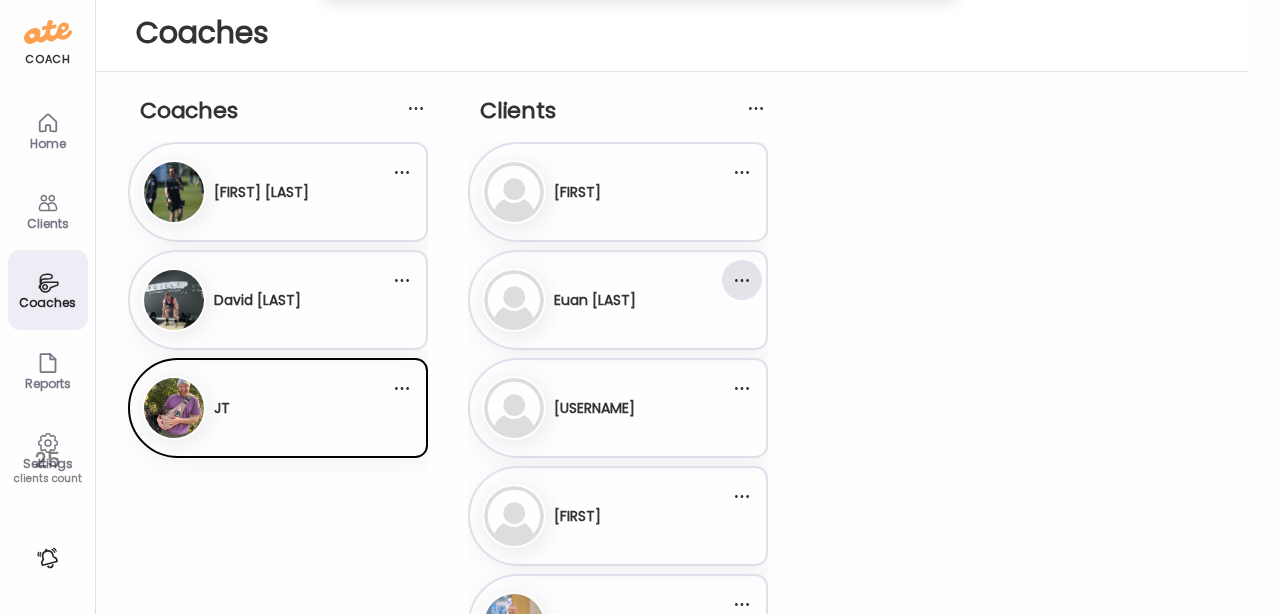 click at bounding box center (742, 280) 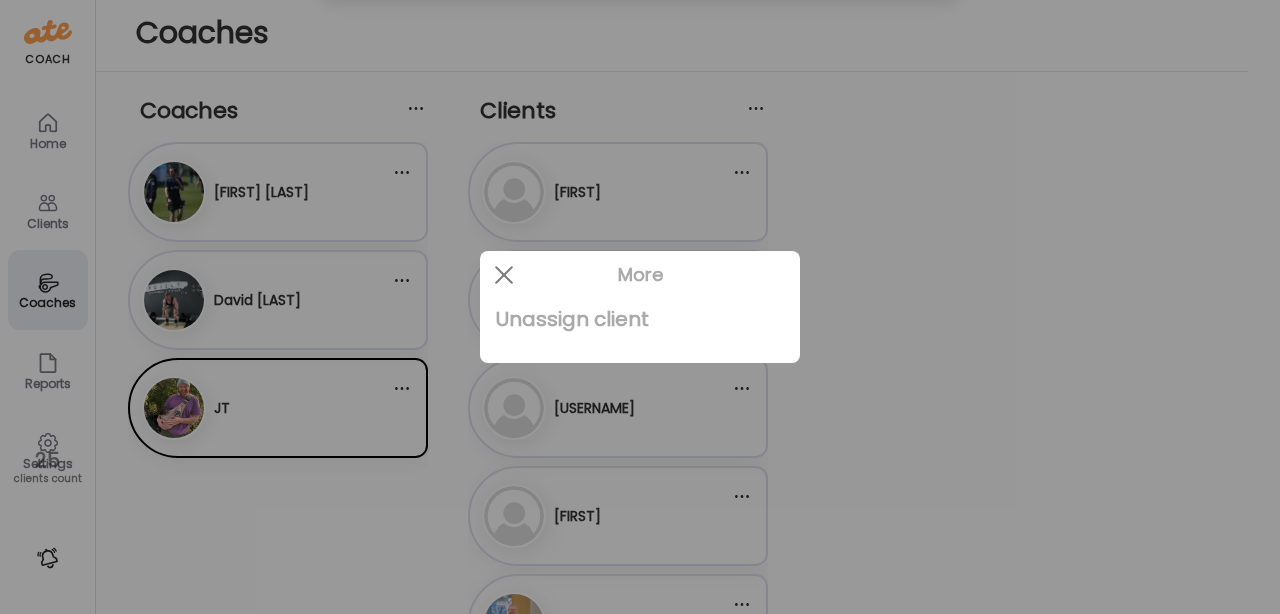 click on "Unassign client" at bounding box center [640, 319] 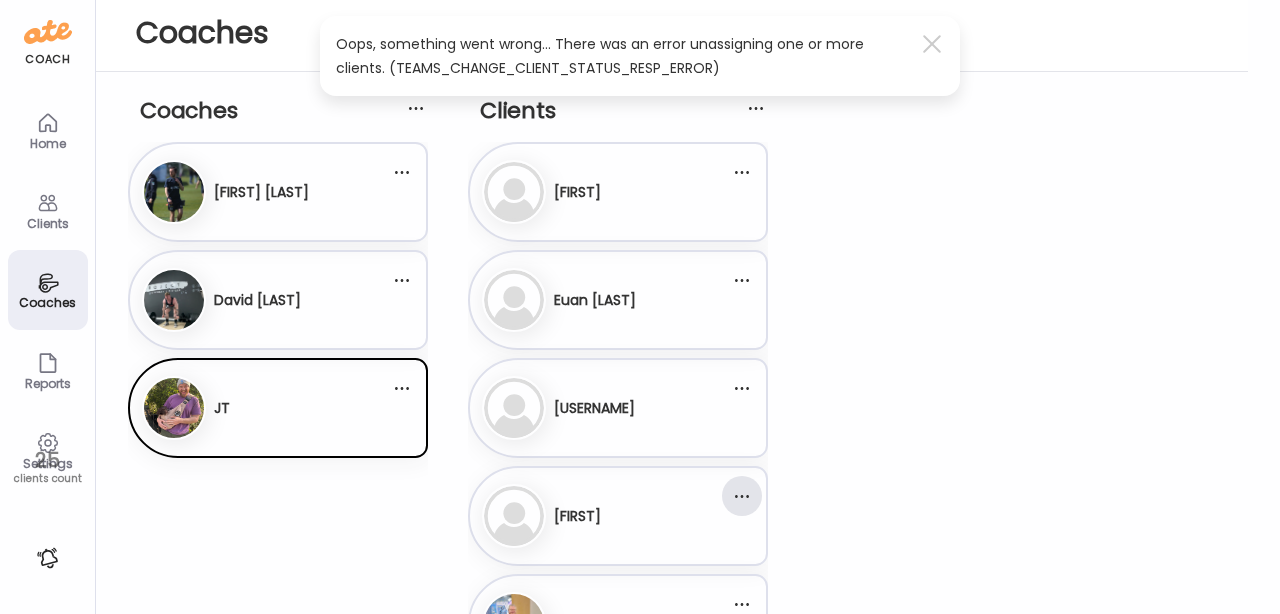 click at bounding box center [742, 496] 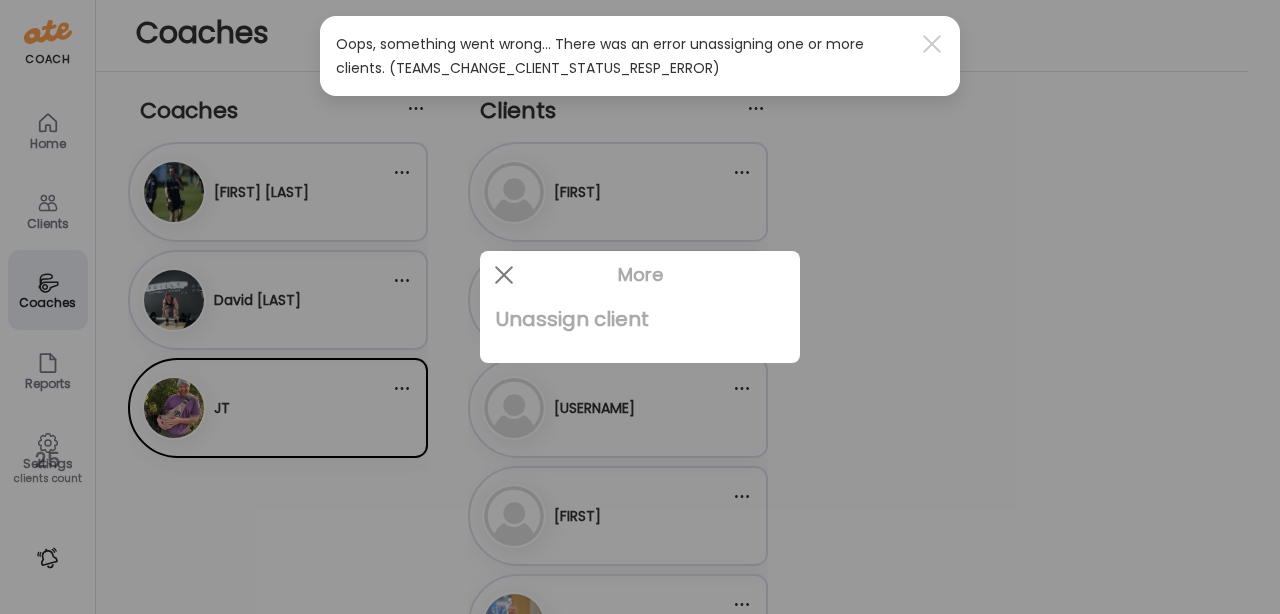 click on "Unassign client" at bounding box center [640, 319] 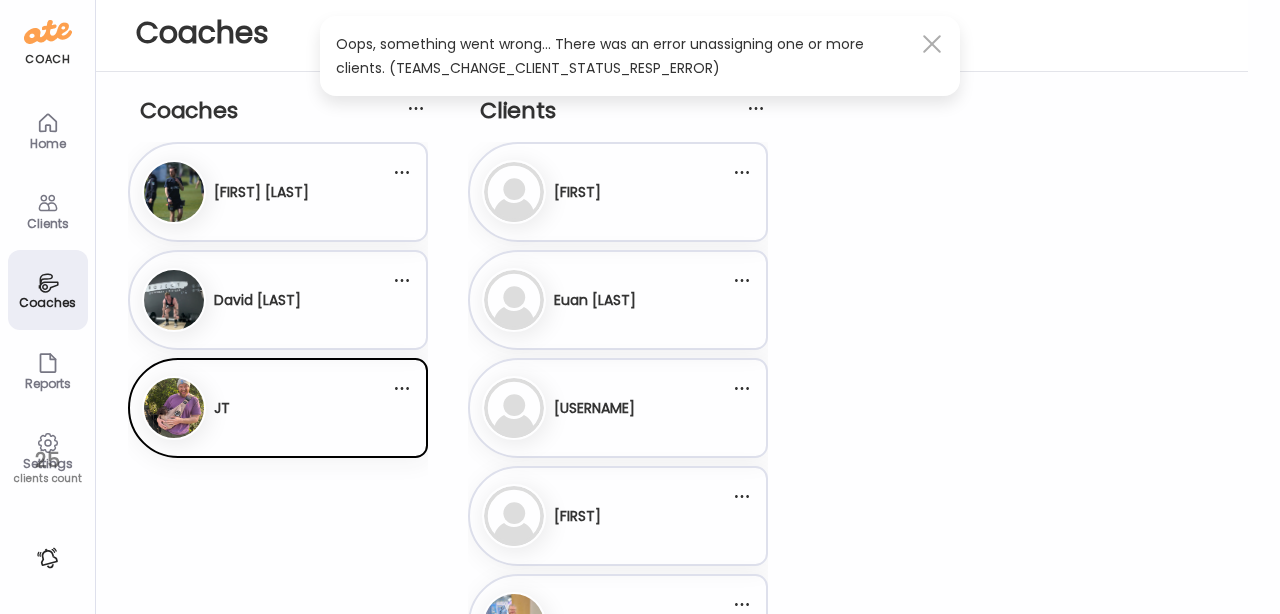 click at bounding box center (932, 44) 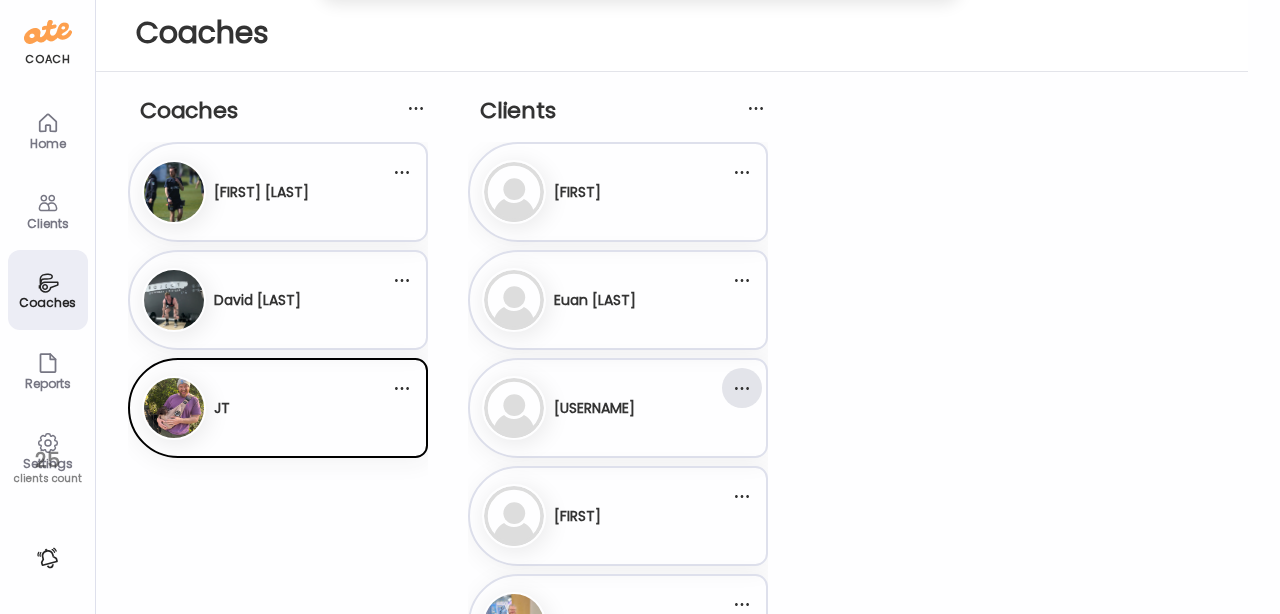 click at bounding box center (742, 388) 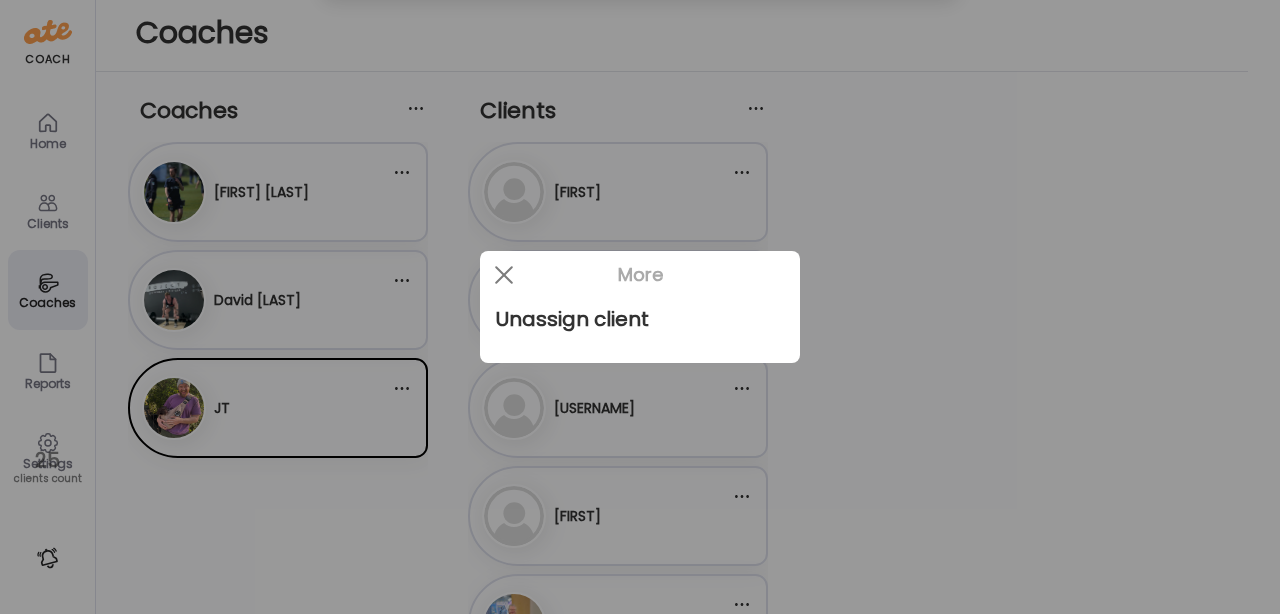click on "Unassign client" at bounding box center [640, 331] 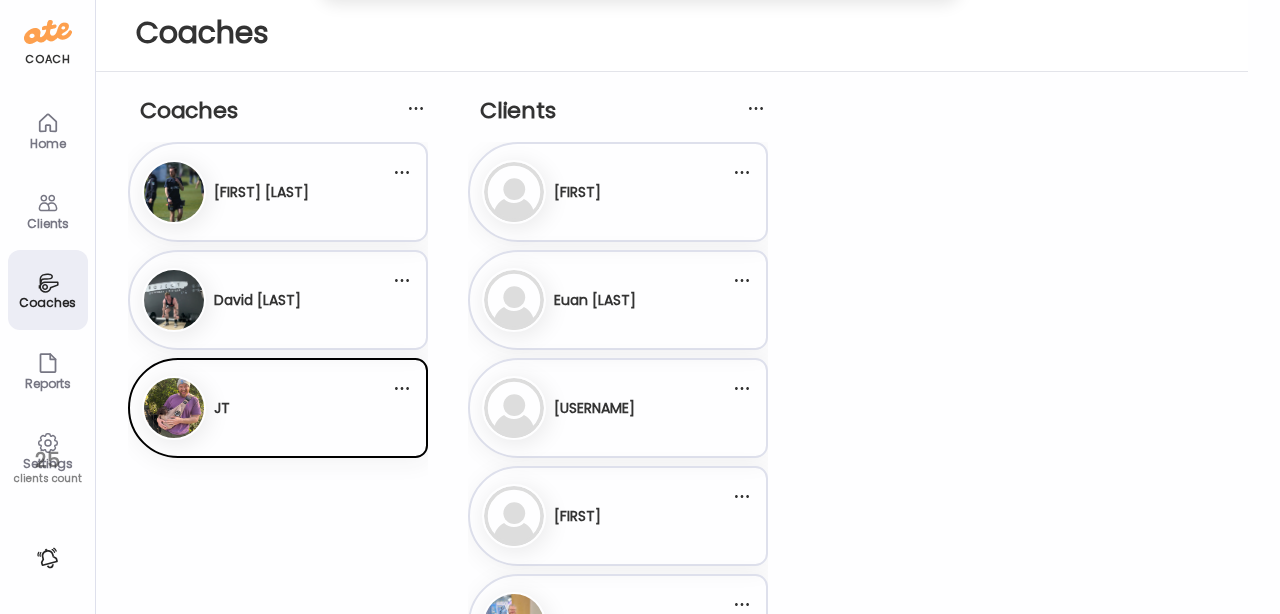 click 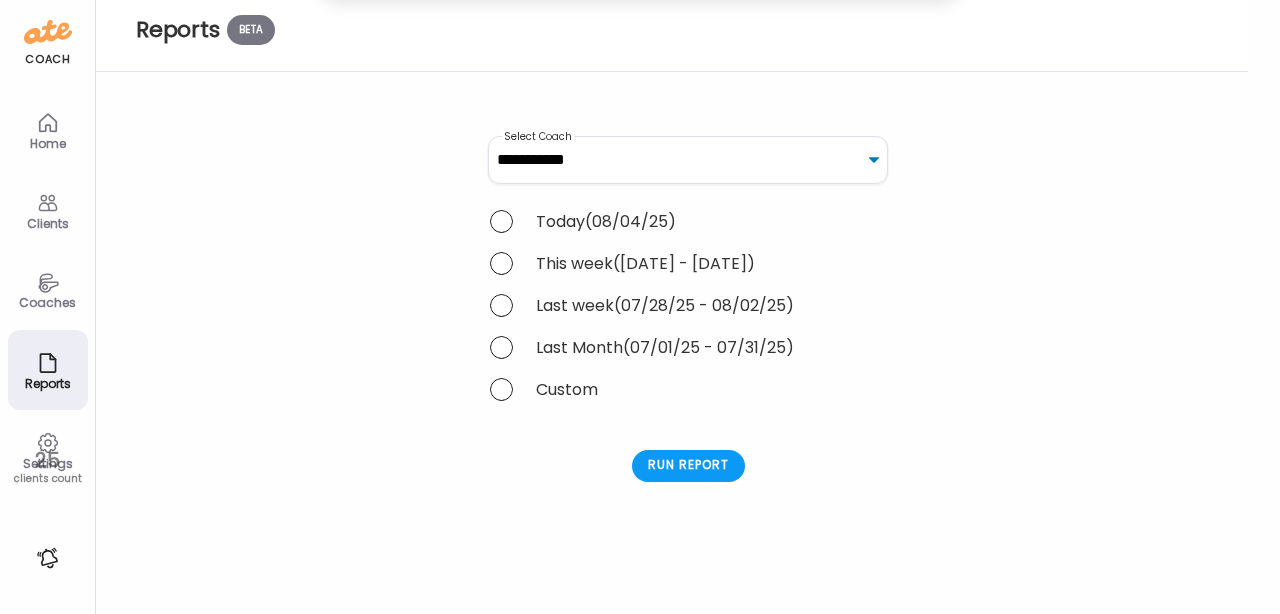 click on "Coaches" at bounding box center (48, 290) 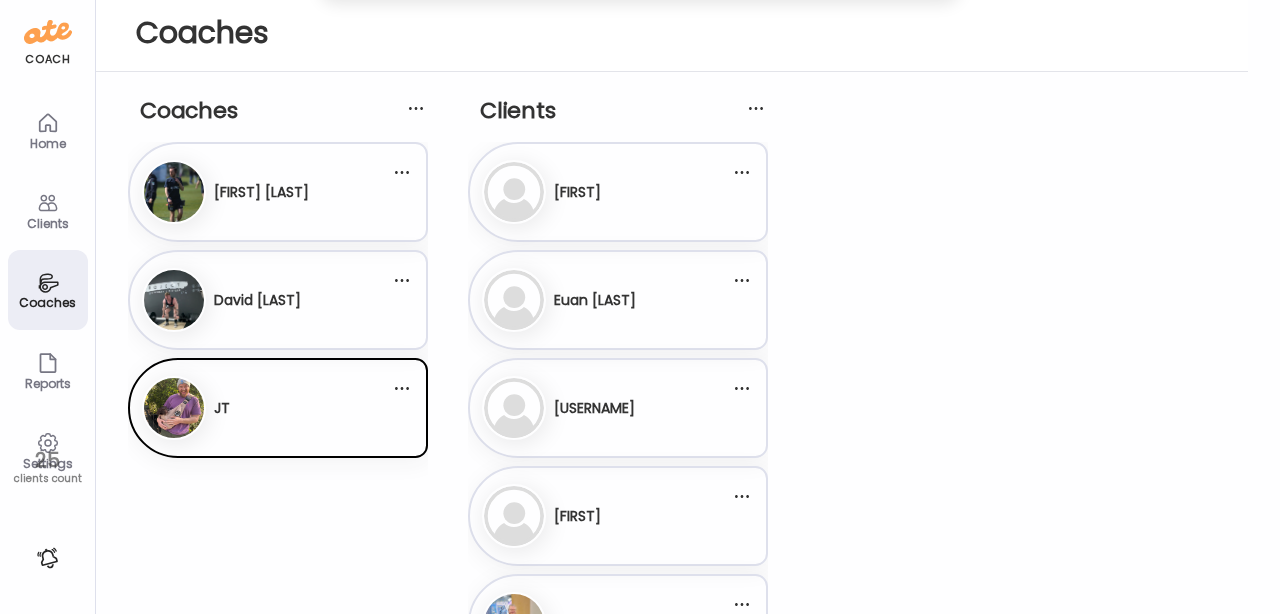 click at bounding box center [174, 300] 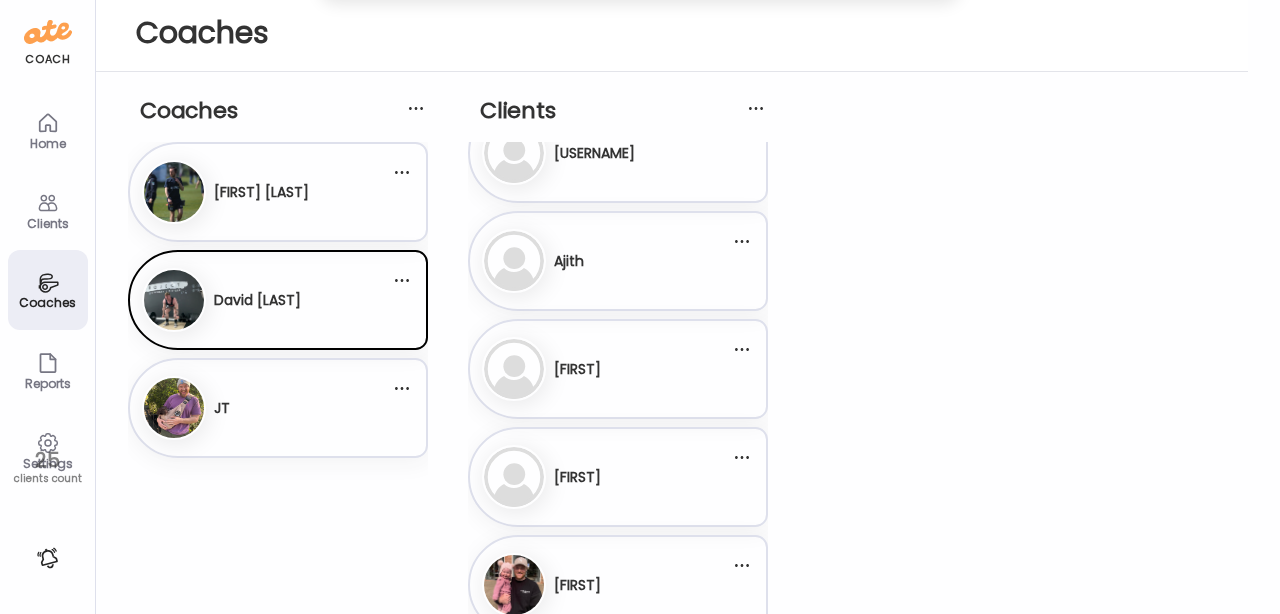 scroll, scrollTop: 0, scrollLeft: 0, axis: both 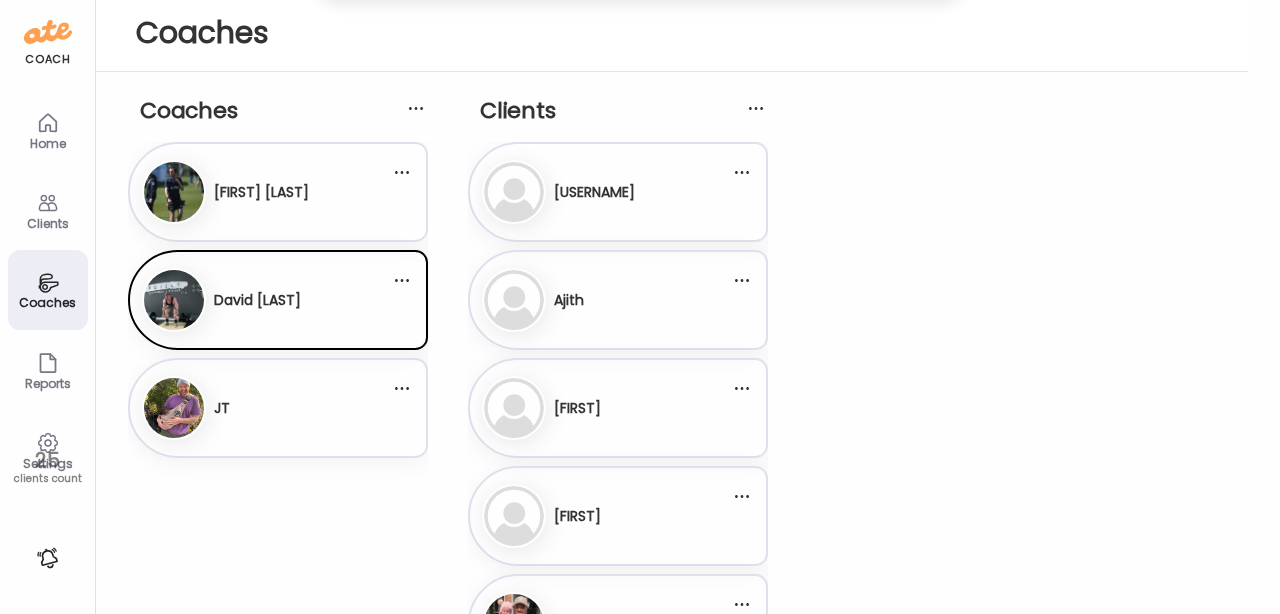 click 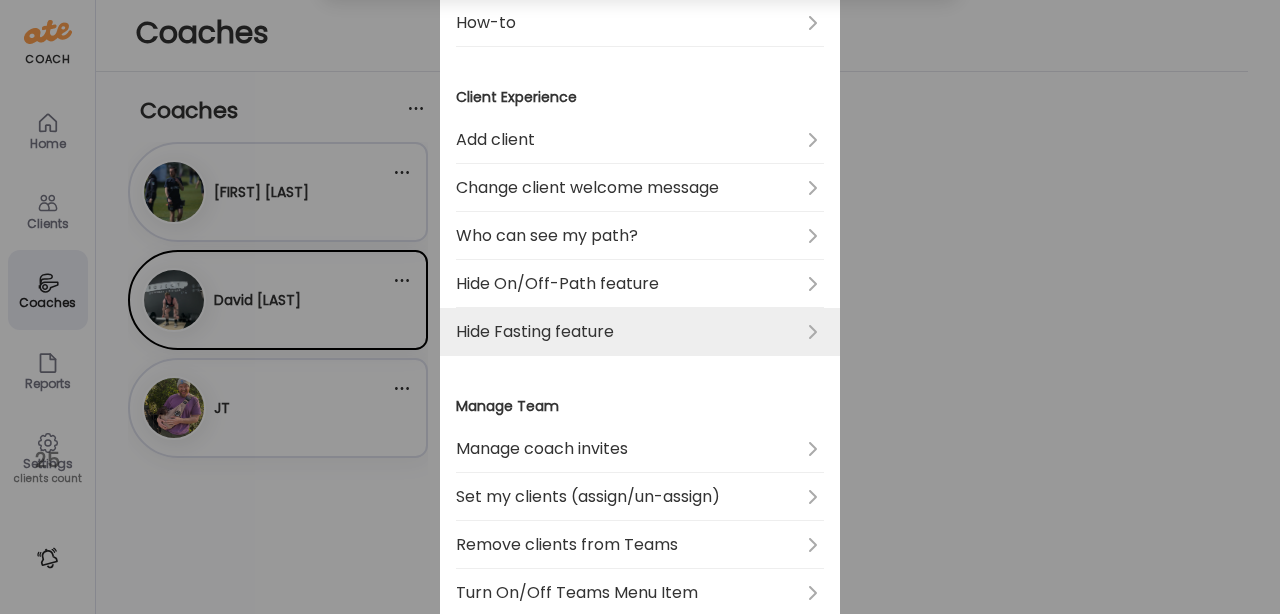 scroll, scrollTop: 280, scrollLeft: 0, axis: vertical 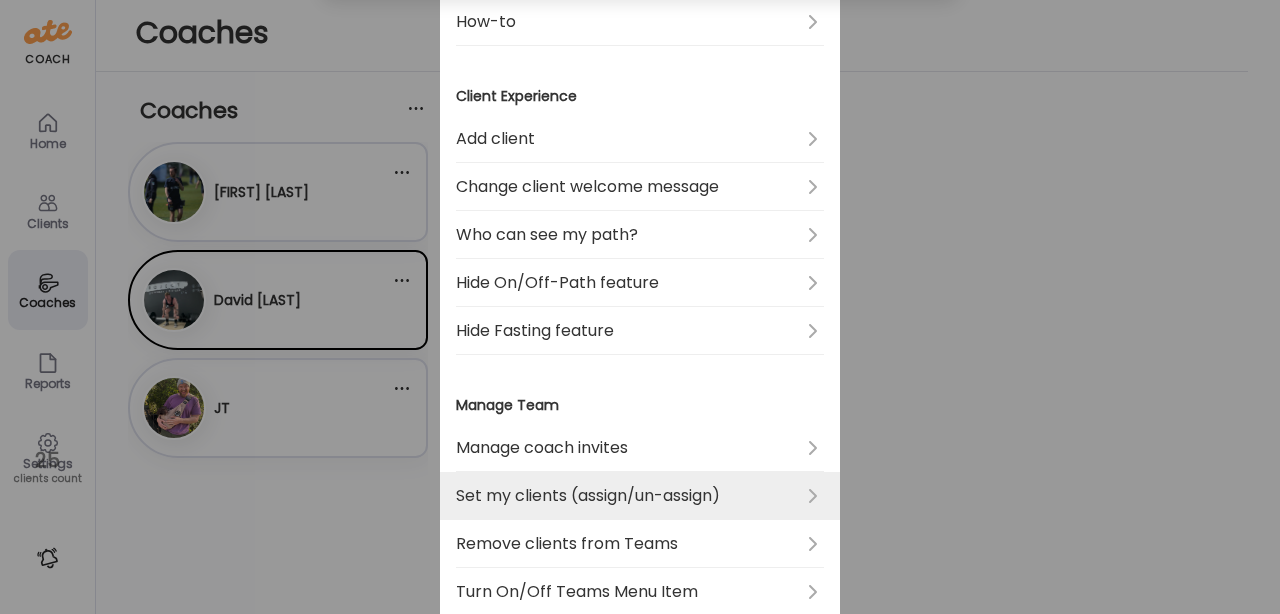 click on "Set my clients (assign/un-assign)" at bounding box center [640, 496] 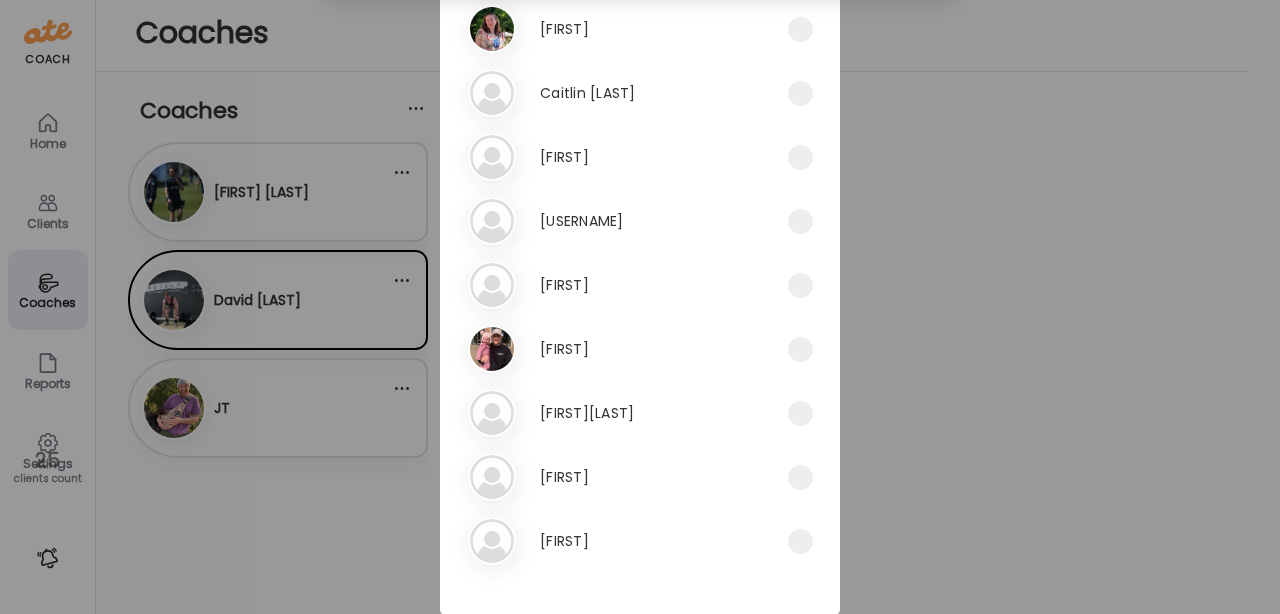 scroll, scrollTop: 0, scrollLeft: 0, axis: both 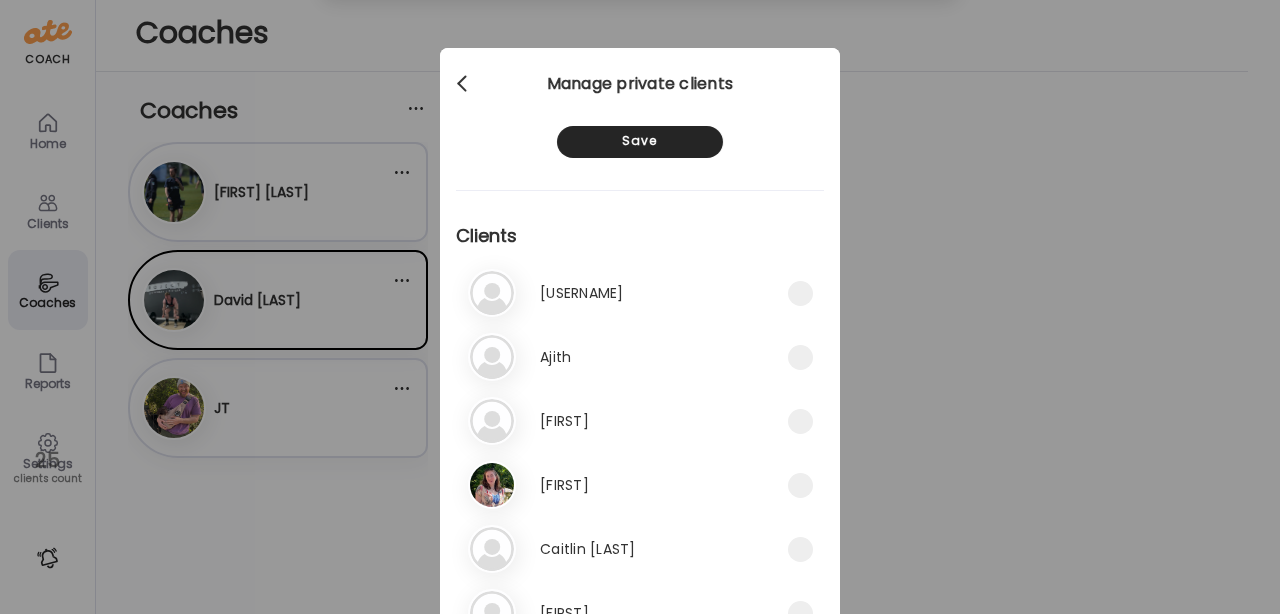 click at bounding box center (464, 84) 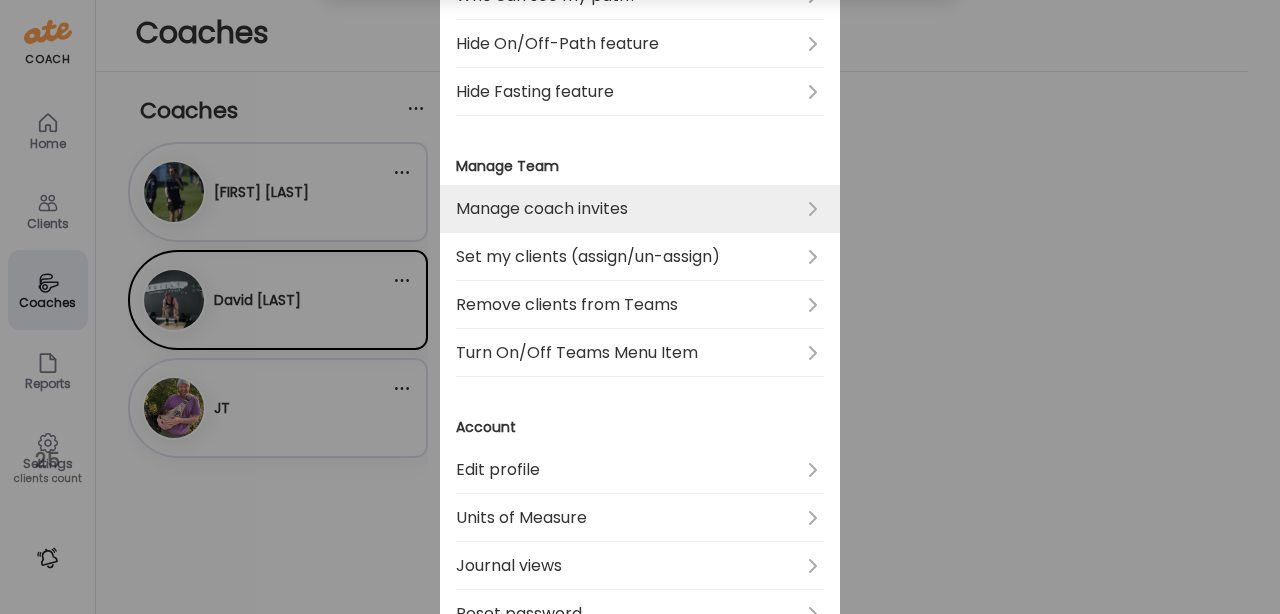 scroll, scrollTop: 520, scrollLeft: 0, axis: vertical 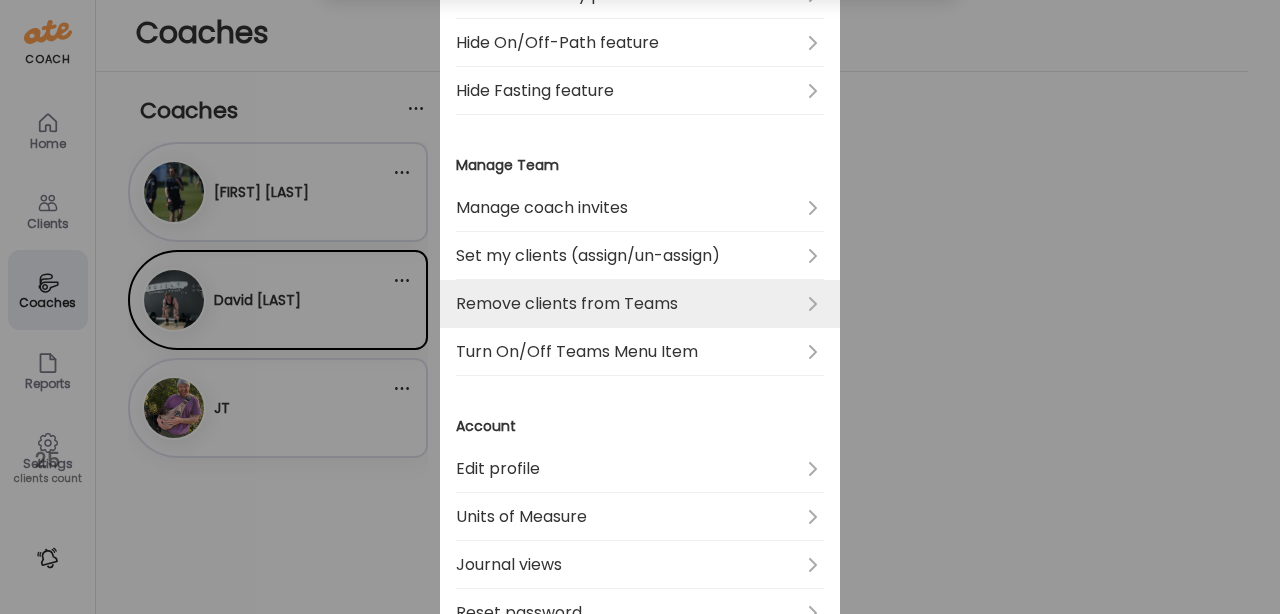 click on "Remove clients from Teams" at bounding box center (640, 304) 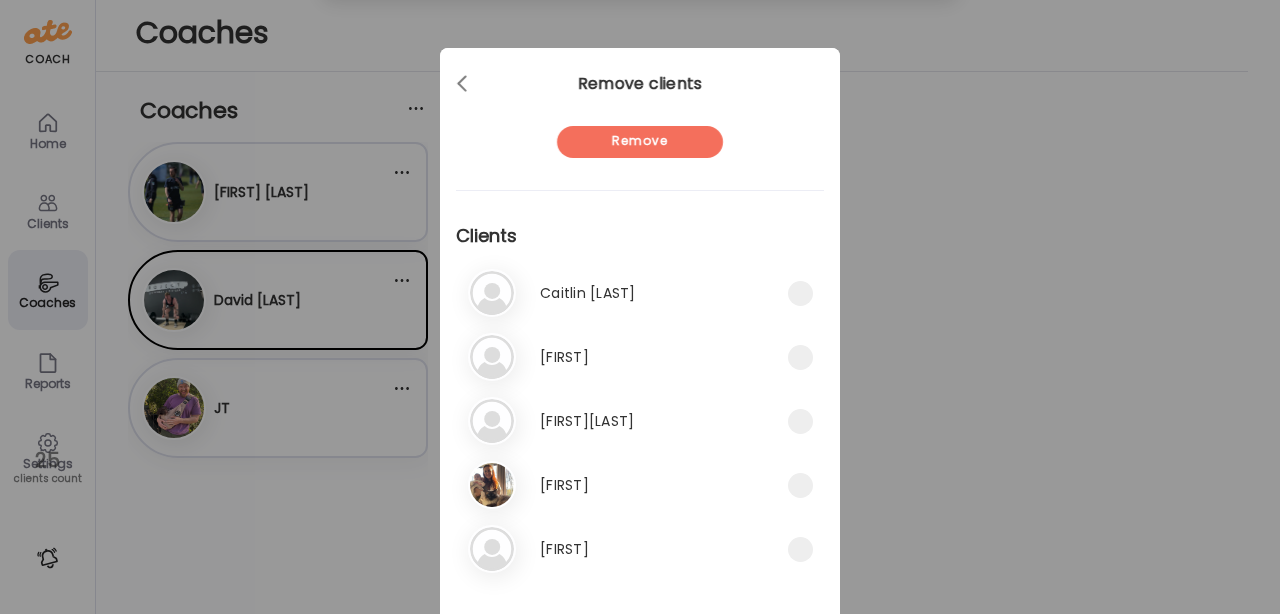 scroll, scrollTop: 59, scrollLeft: 0, axis: vertical 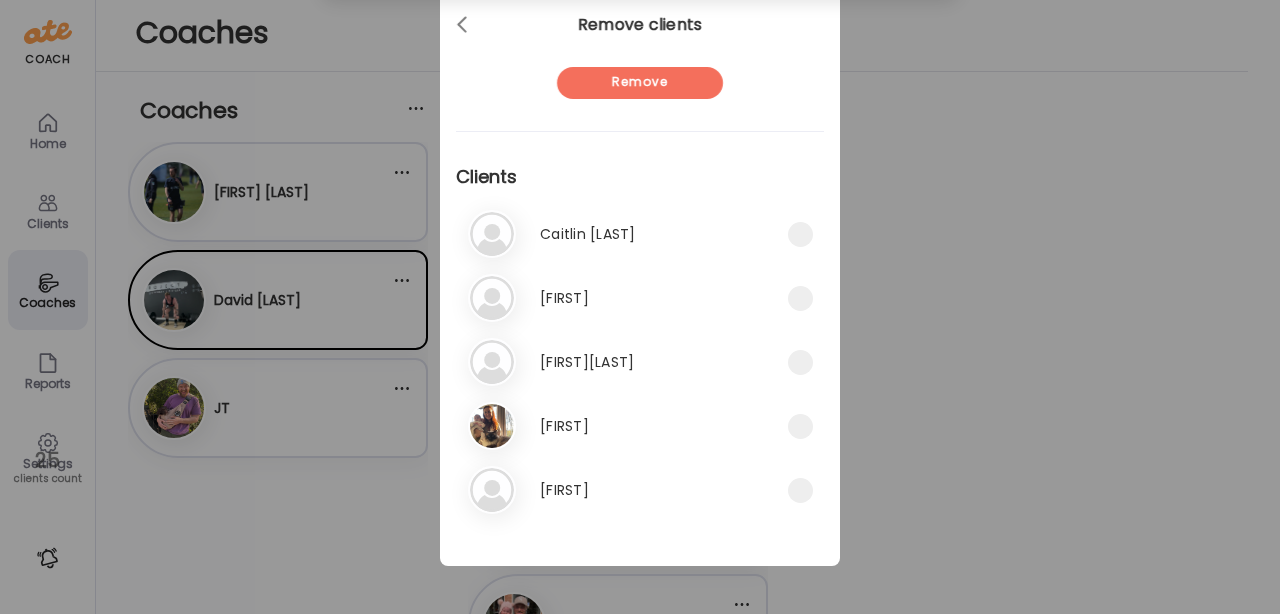 click on "[FIRST]" at bounding box center [564, 490] 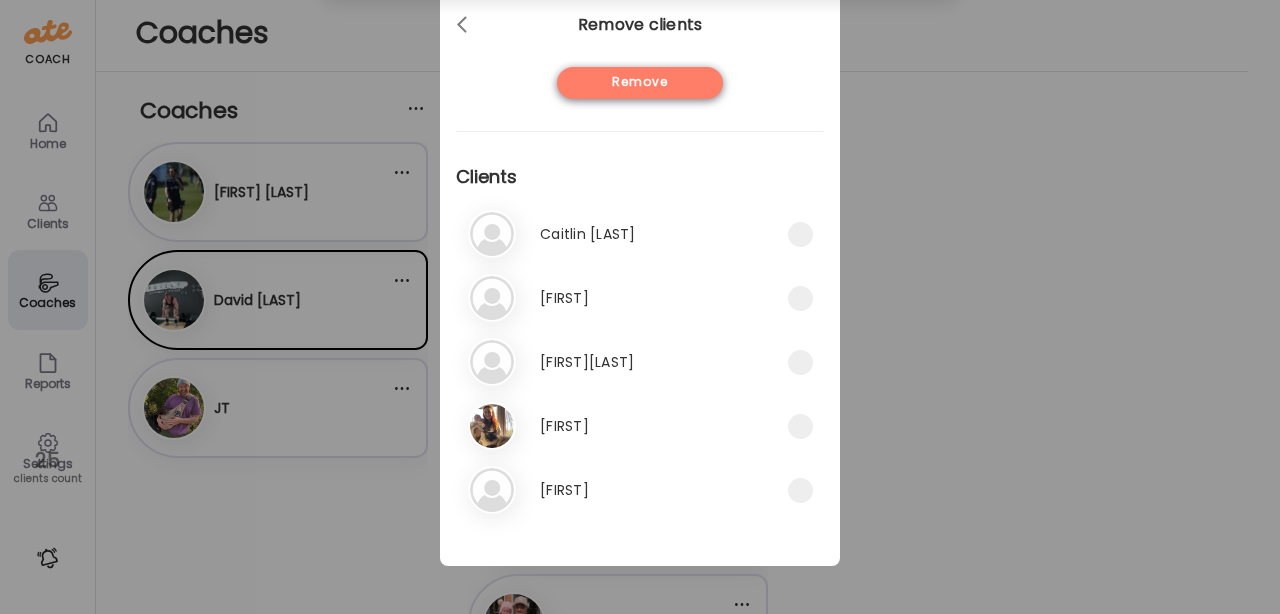 click on "Remove" at bounding box center (640, 83) 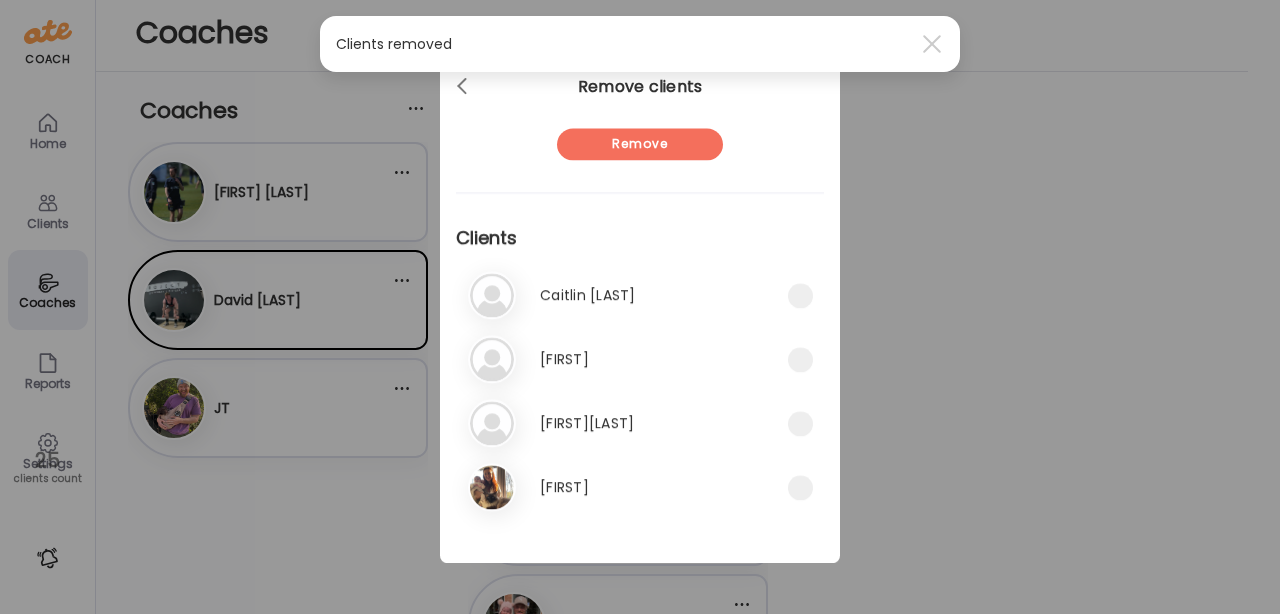 scroll, scrollTop: 0, scrollLeft: 0, axis: both 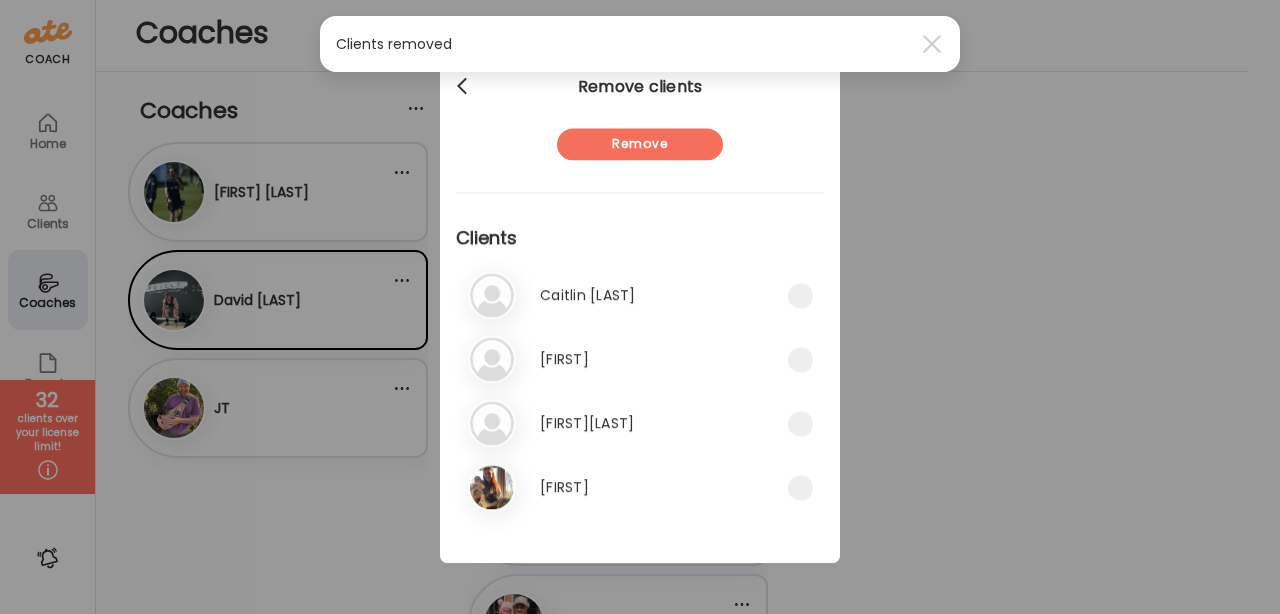 click at bounding box center (464, 87) 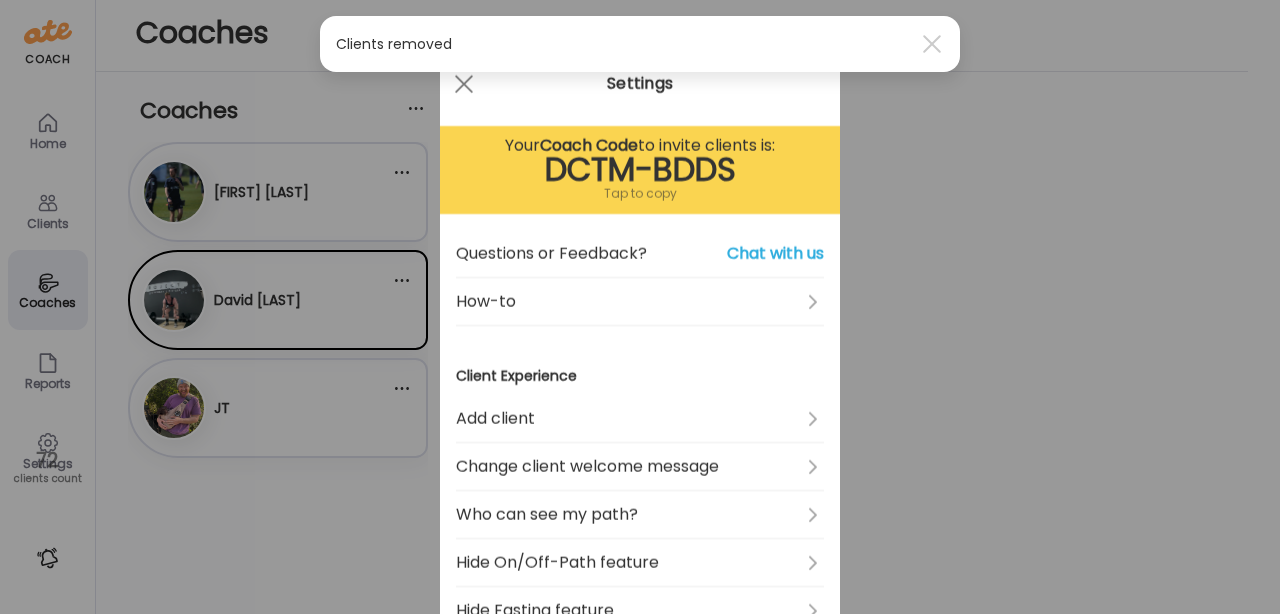 click on "Ate Coach Dashboard
Wahoo! It’s official
Take a moment to set up your Coach Profile to give your clients a smooth onboarding experience.
Skip Set up coach profile
Ate Coach Dashboard
1 Image 2 Message 3 Invite
Let’s get you quickly set up
Add a headshot or company logo for client recognition
Skip Next
Ate Coach Dashboard
1 Image 2 Message 3 Invite
Customize your welcome message
This page will be the first thing your clients will see. Add a welcome message to personalize their experience.
Header 32" at bounding box center (640, 307) 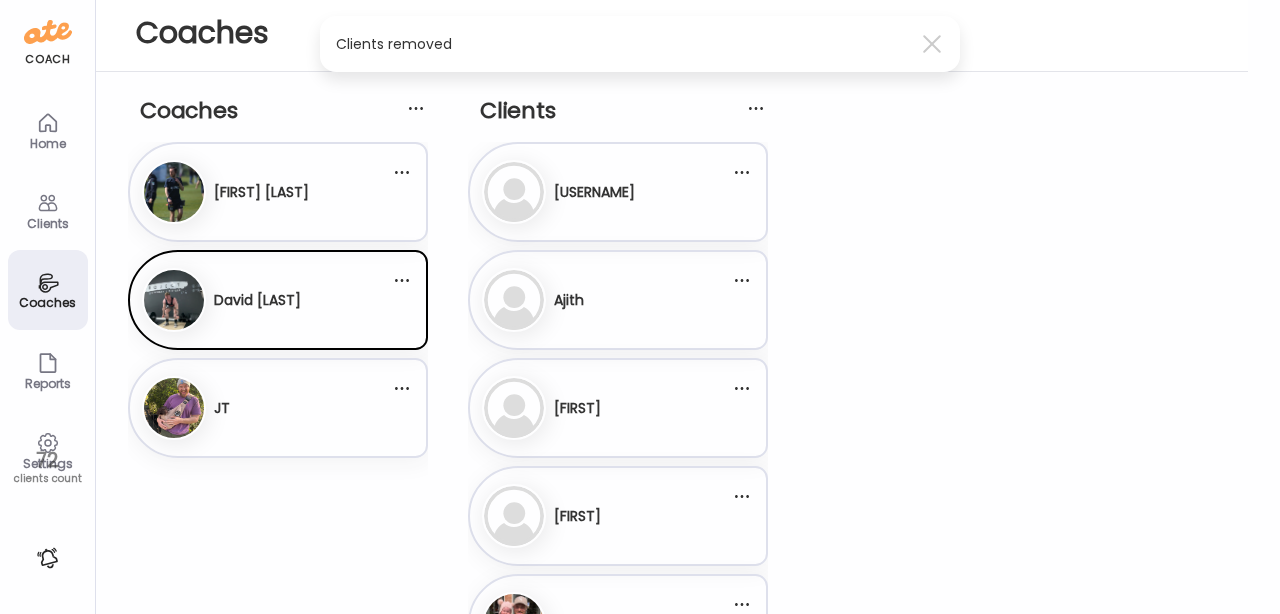 click on "[FIRST] [LAST]" at bounding box center (266, 408) 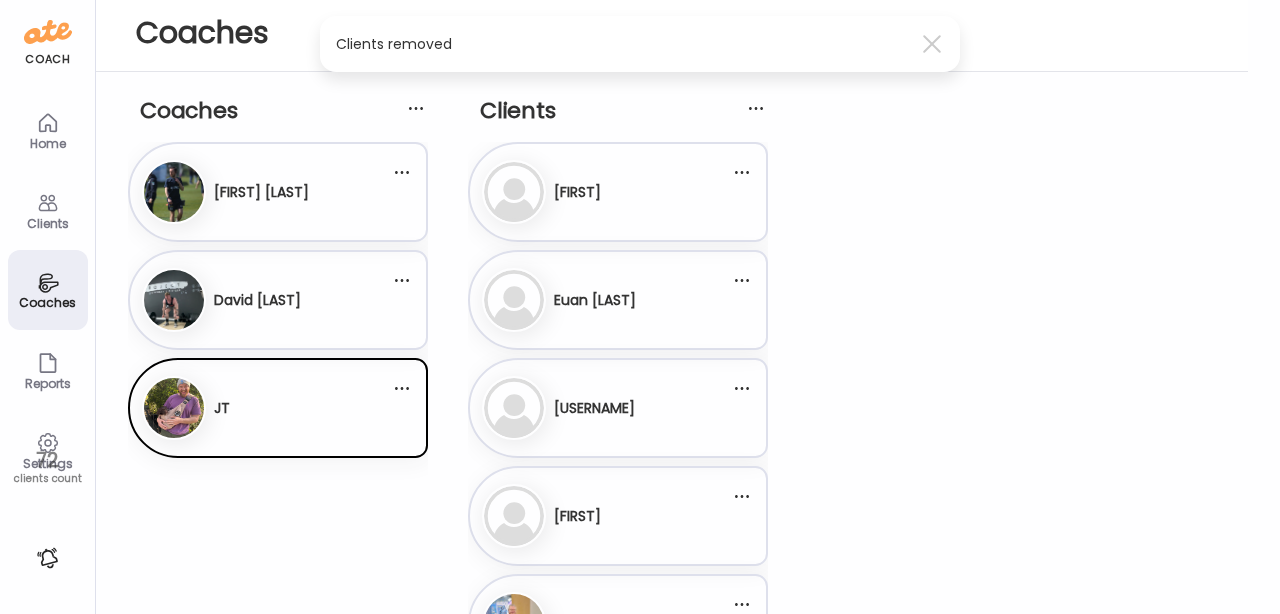 click on "David [LAST]" at bounding box center (257, 300) 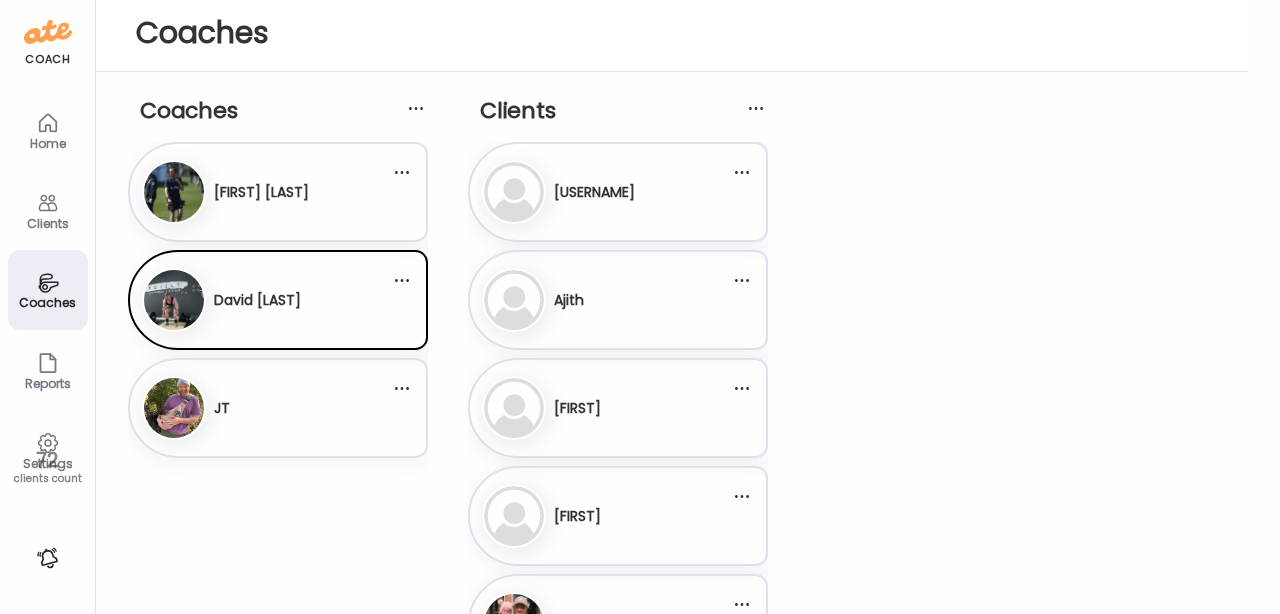 click on "Home" at bounding box center (48, 143) 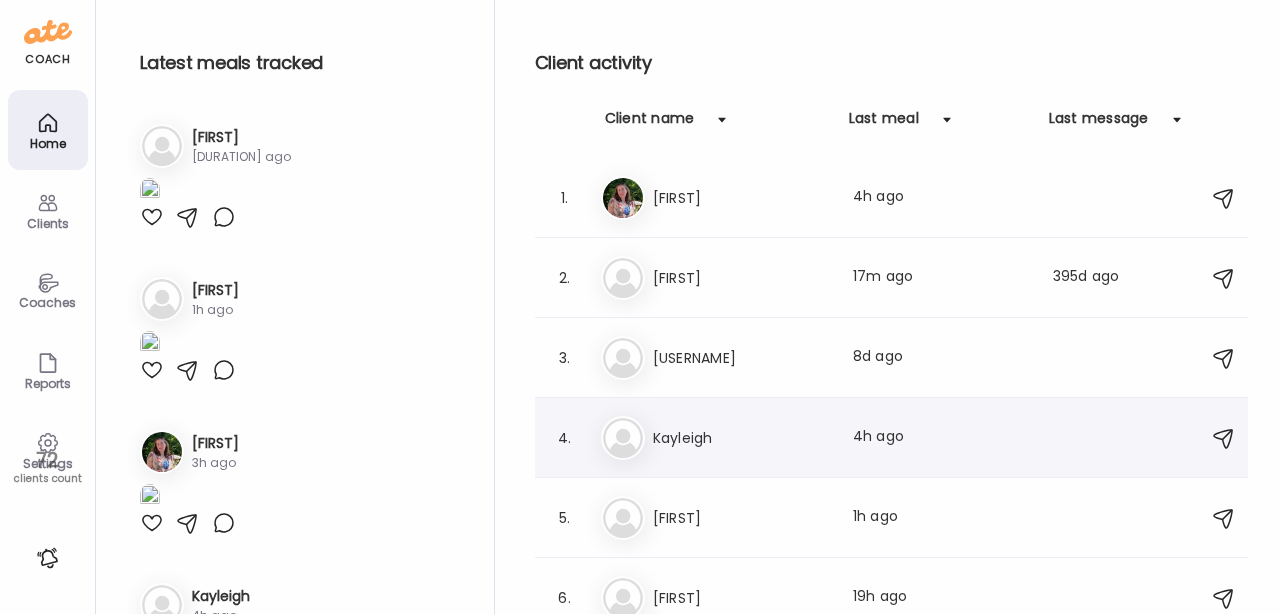 click on "Kayleigh Last meal: [DURATION] ago" at bounding box center [894, 438] 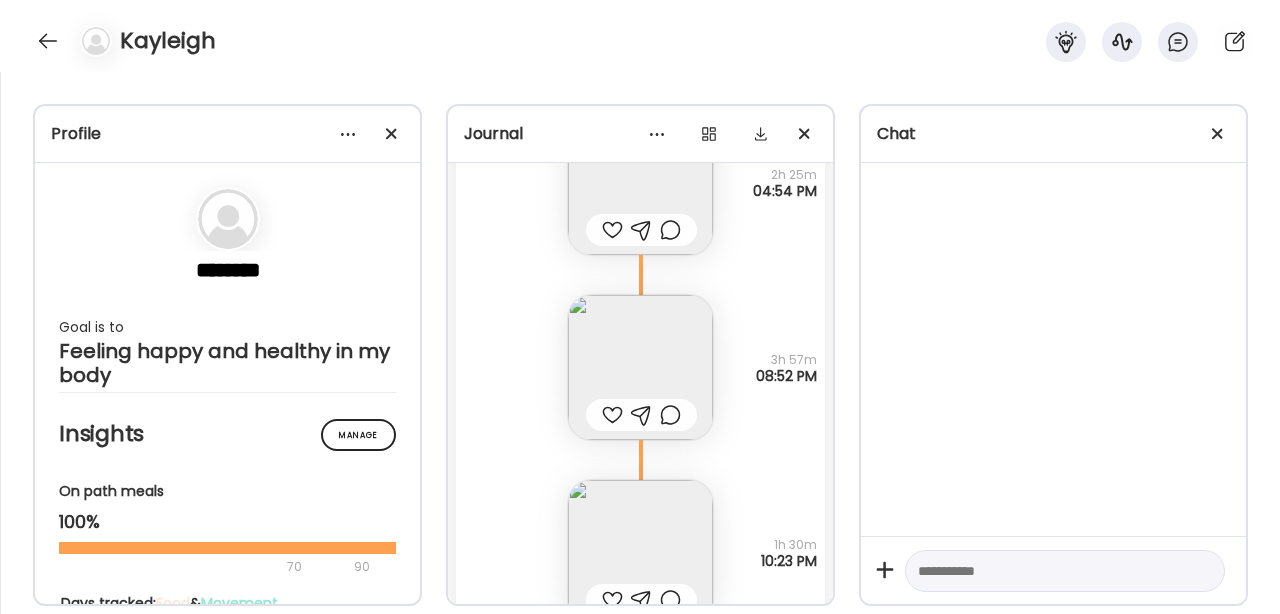 scroll, scrollTop: 25629, scrollLeft: 0, axis: vertical 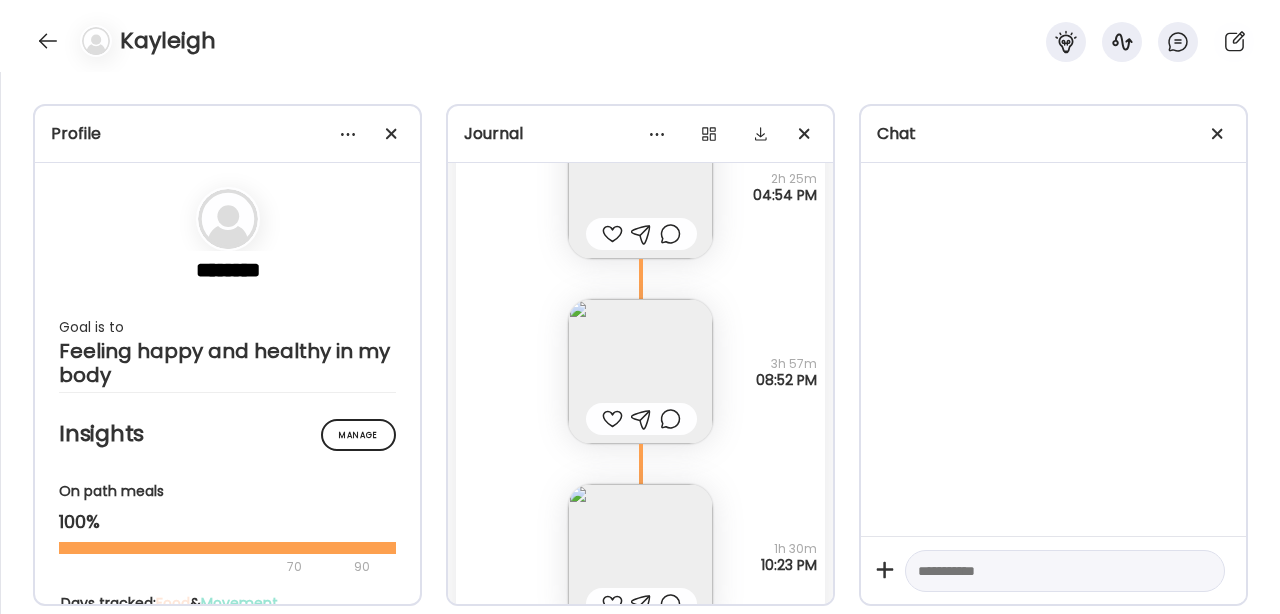 click at bounding box center [640, 556] 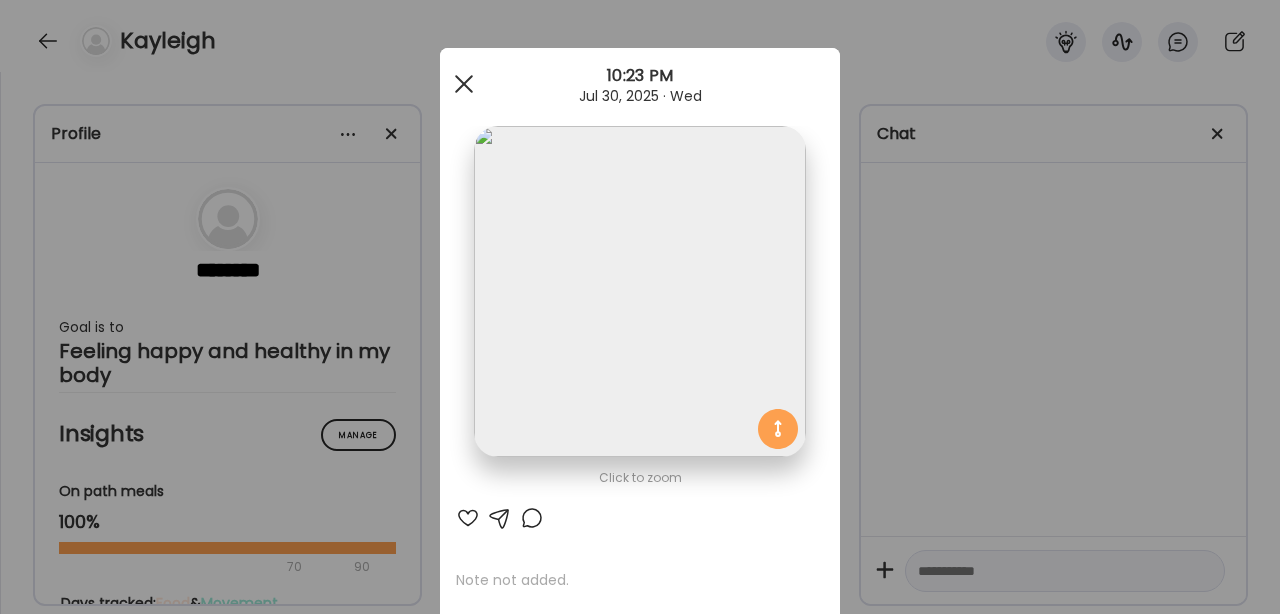 click at bounding box center (464, 84) 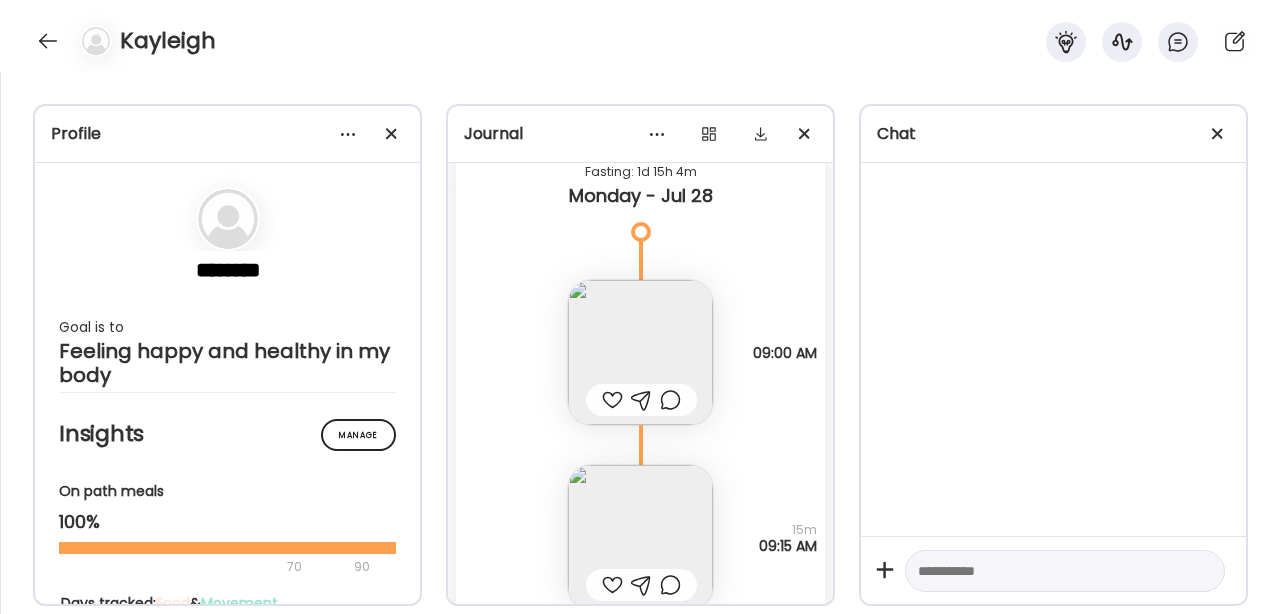 scroll, scrollTop: 22925, scrollLeft: 0, axis: vertical 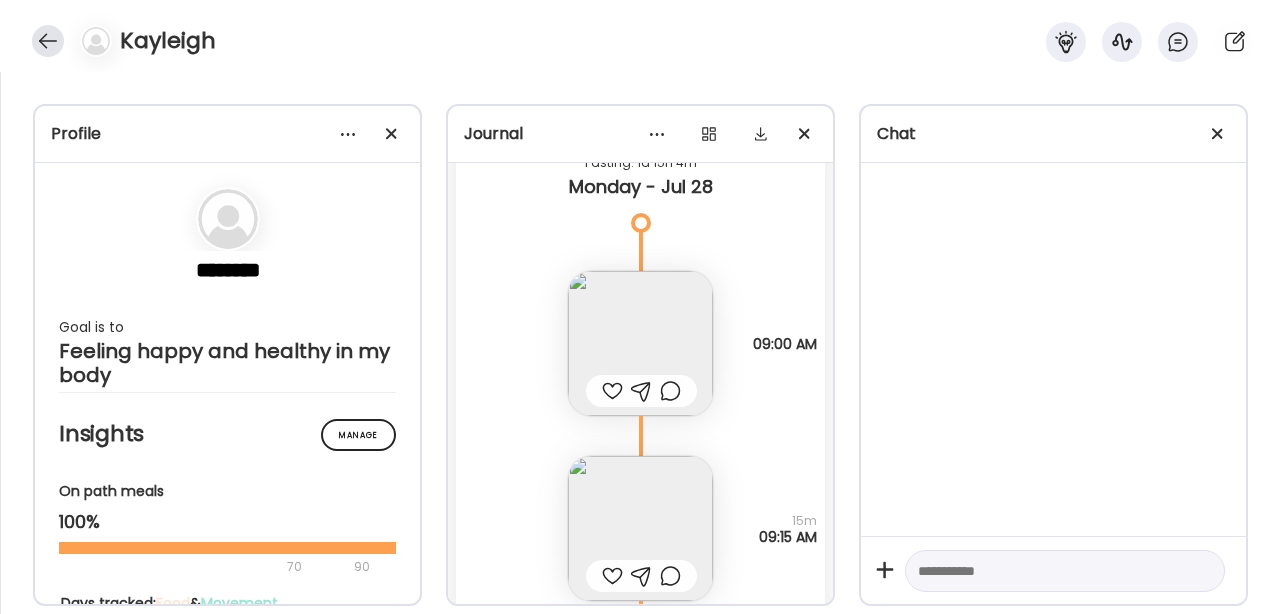 click at bounding box center (48, 41) 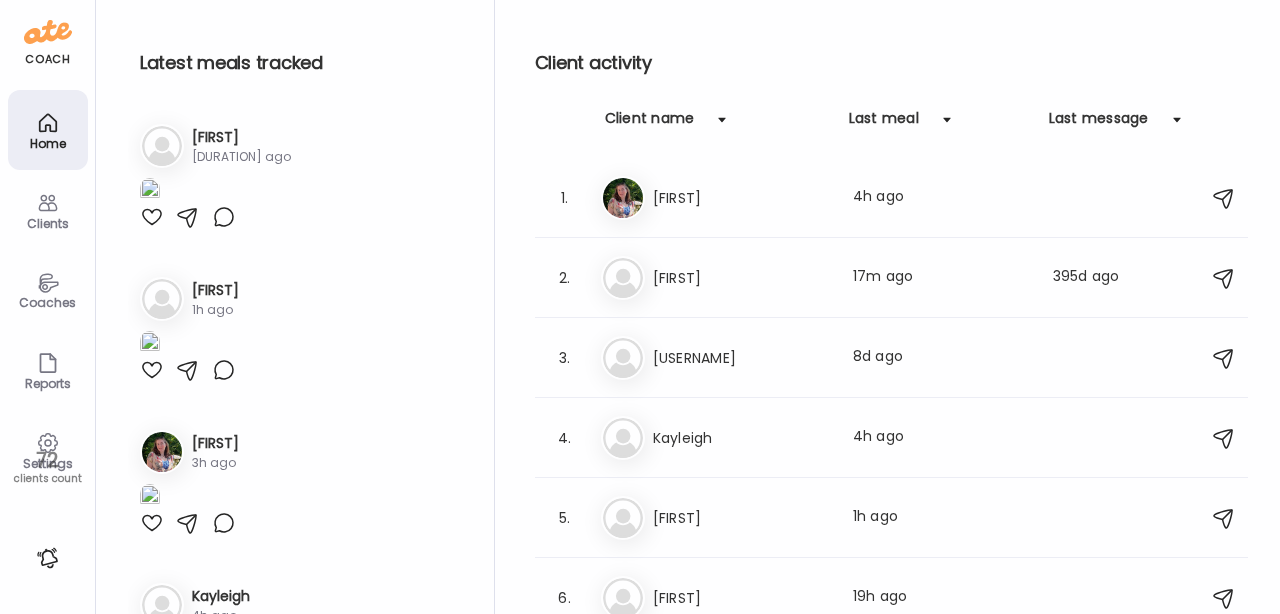 click 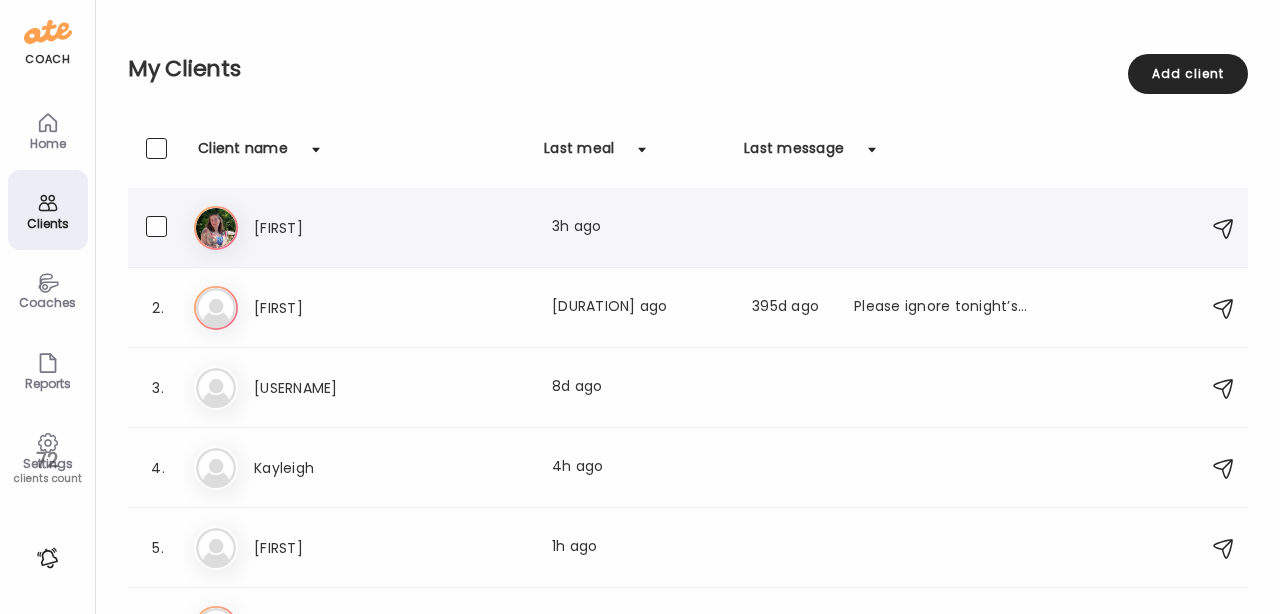 click on "[FIRST]" at bounding box center [342, 228] 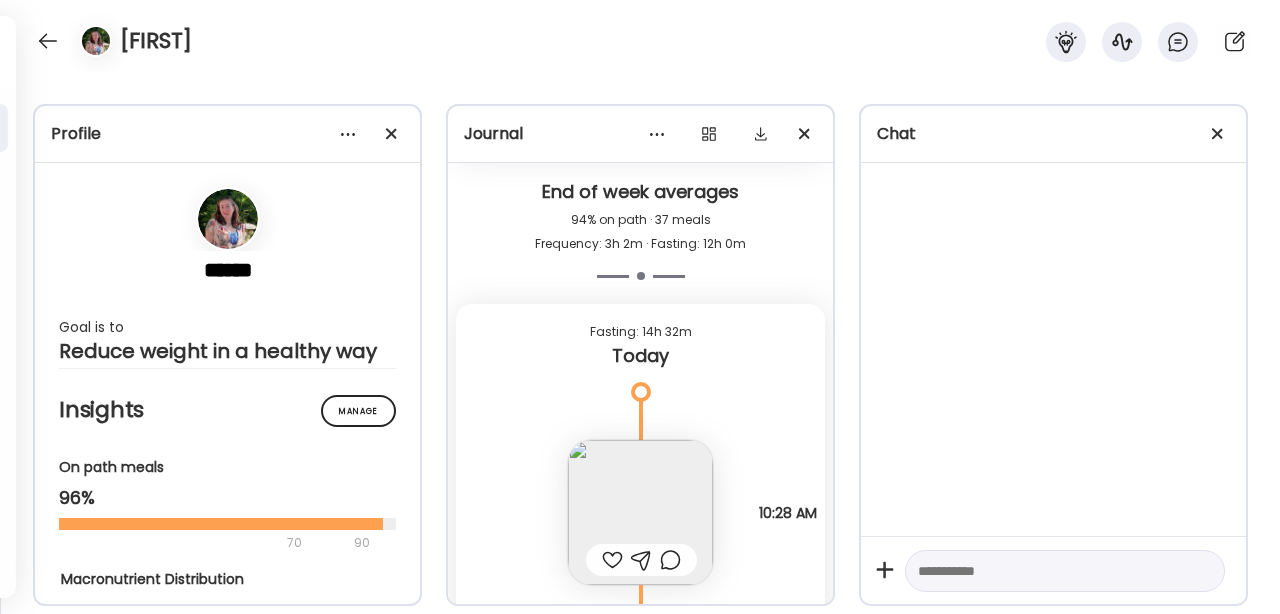 scroll, scrollTop: 40920, scrollLeft: 0, axis: vertical 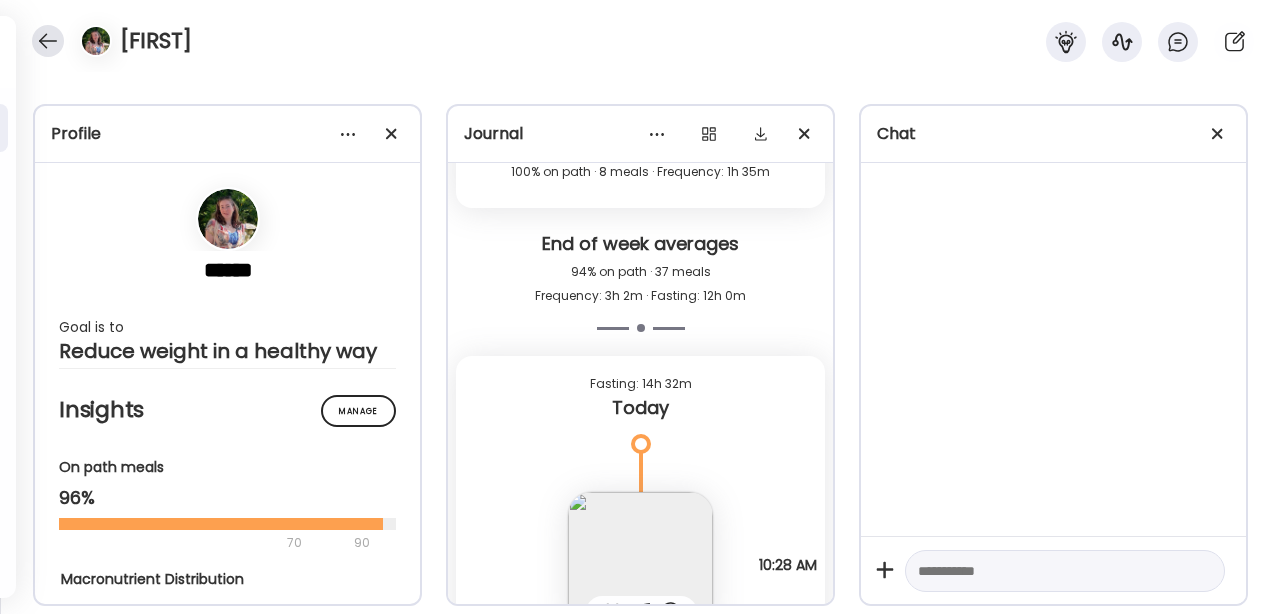 click at bounding box center [48, 41] 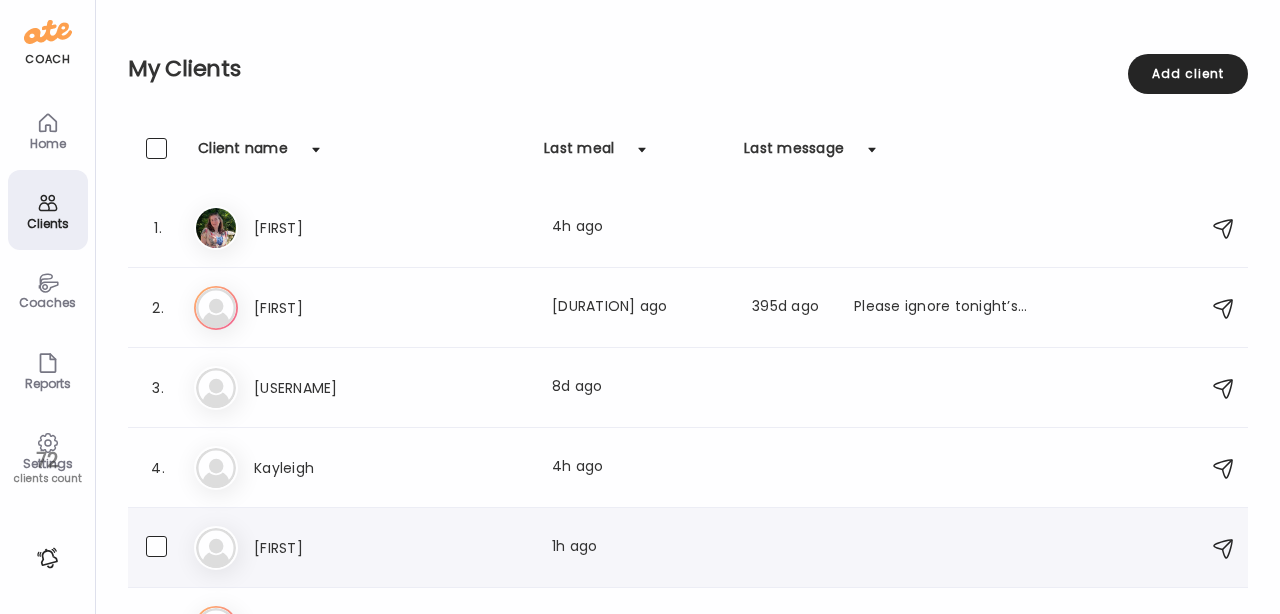 scroll, scrollTop: 51, scrollLeft: 0, axis: vertical 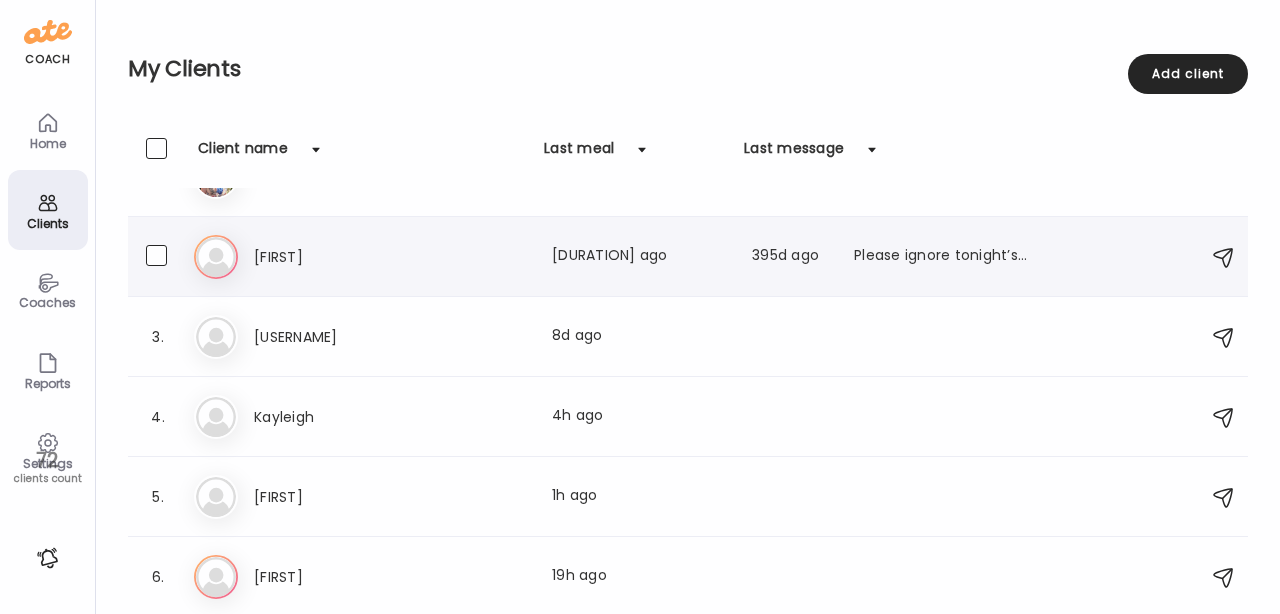 click on "Erin Last meal: [DURATION] ago Last message: [DURATION] ago Please ignore tonight’s dinner." at bounding box center [691, 257] 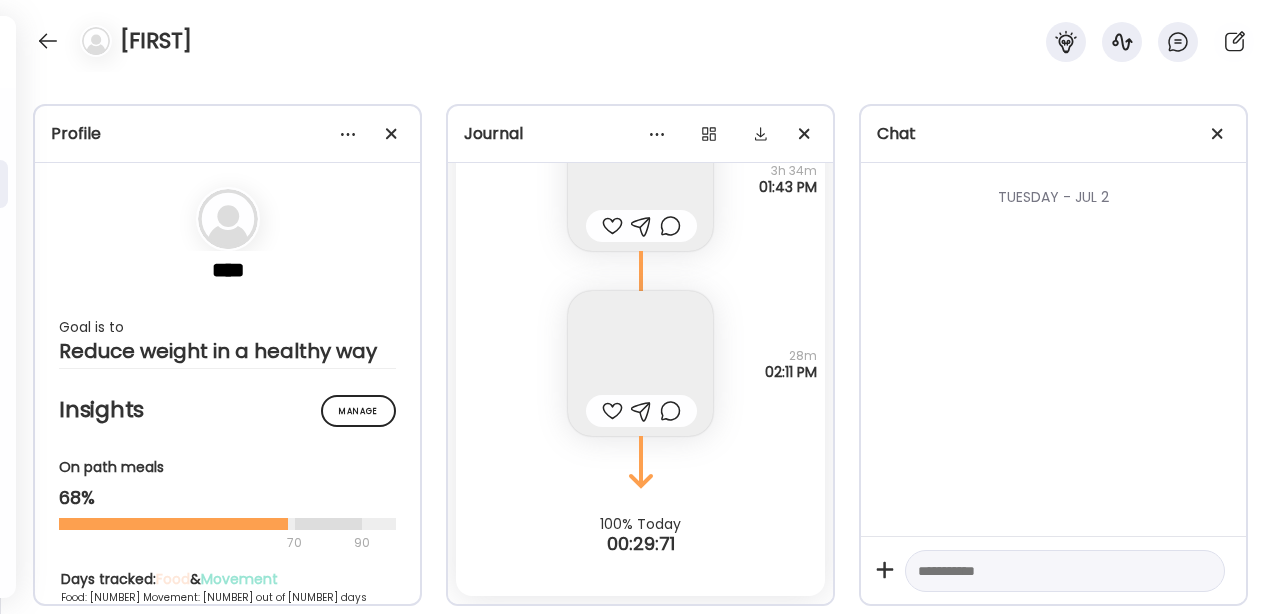 scroll, scrollTop: 0, scrollLeft: 0, axis: both 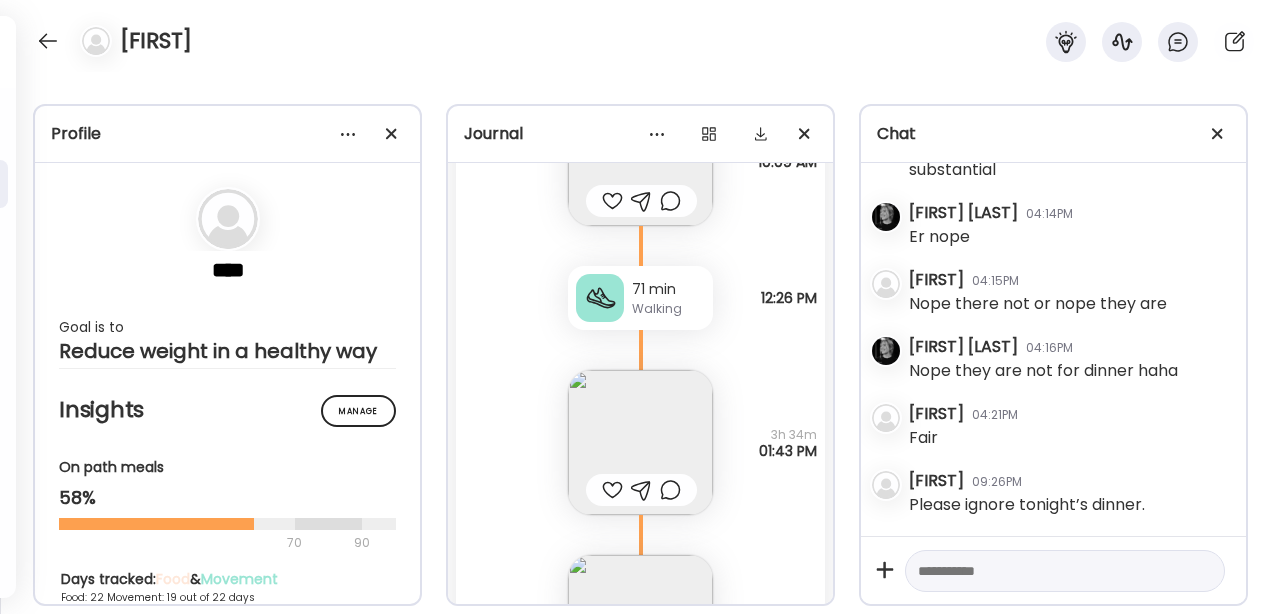 click at bounding box center [48, 41] 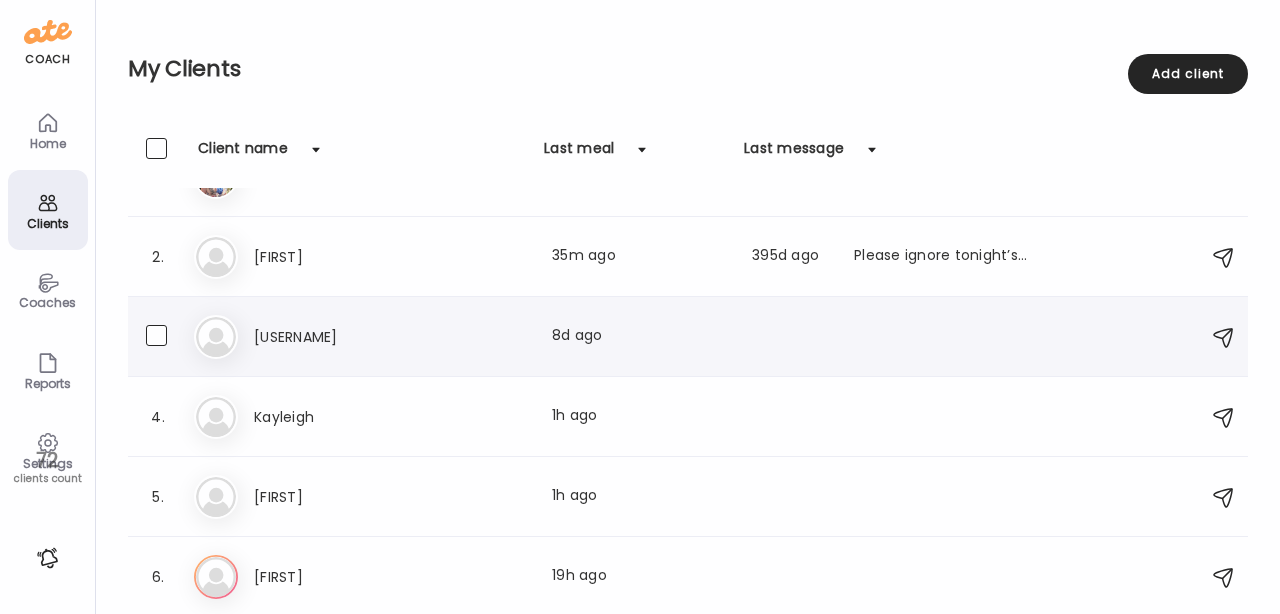 scroll, scrollTop: 0, scrollLeft: 0, axis: both 